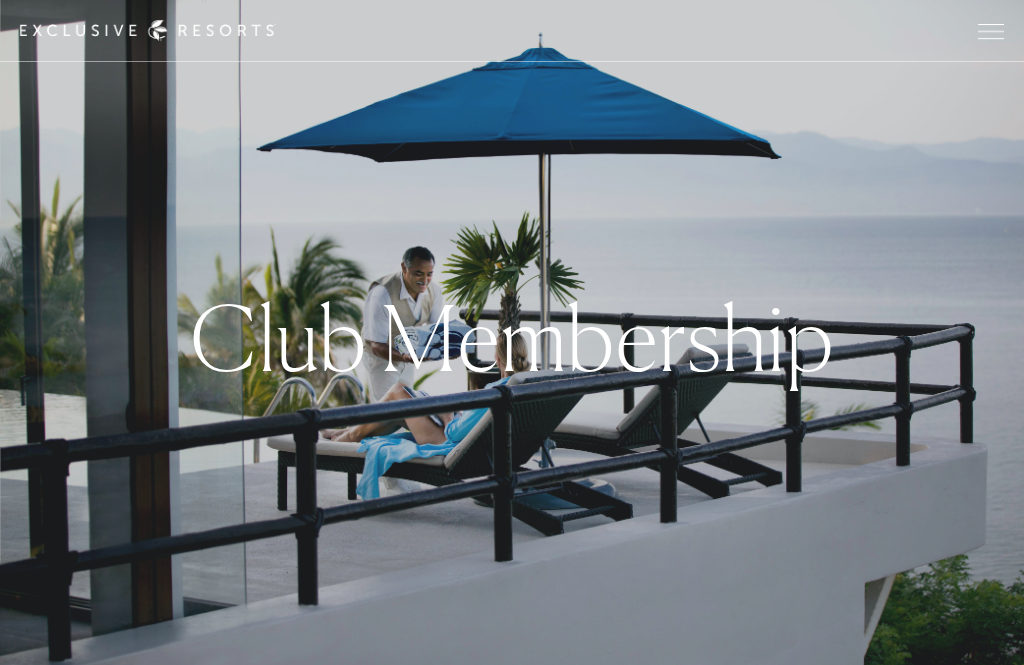 scroll, scrollTop: 698, scrollLeft: 0, axis: vertical 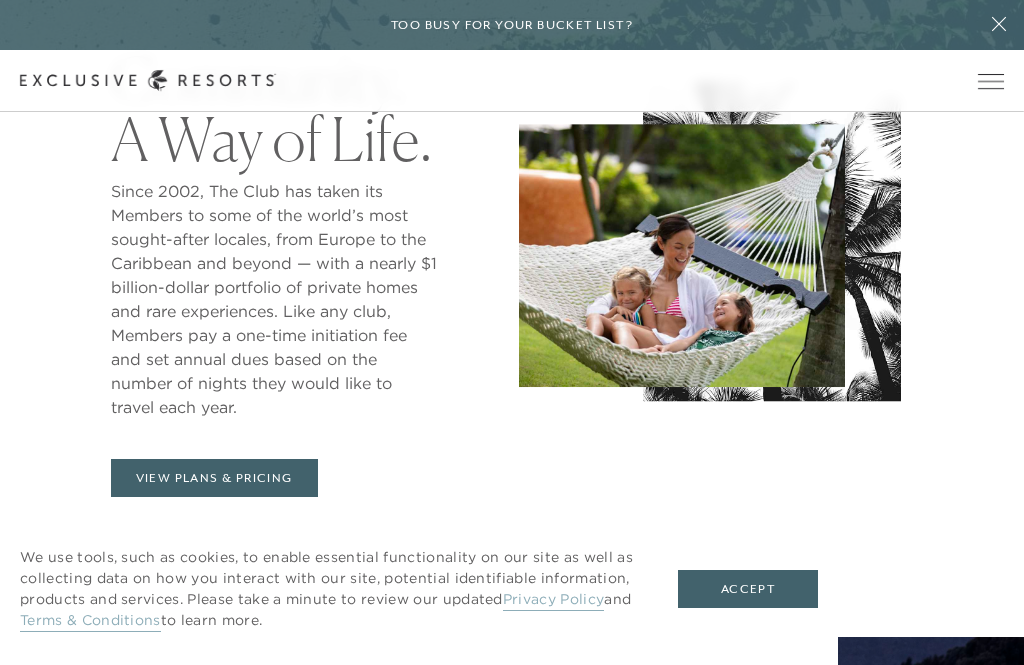 click on "Accept" at bounding box center [748, 589] 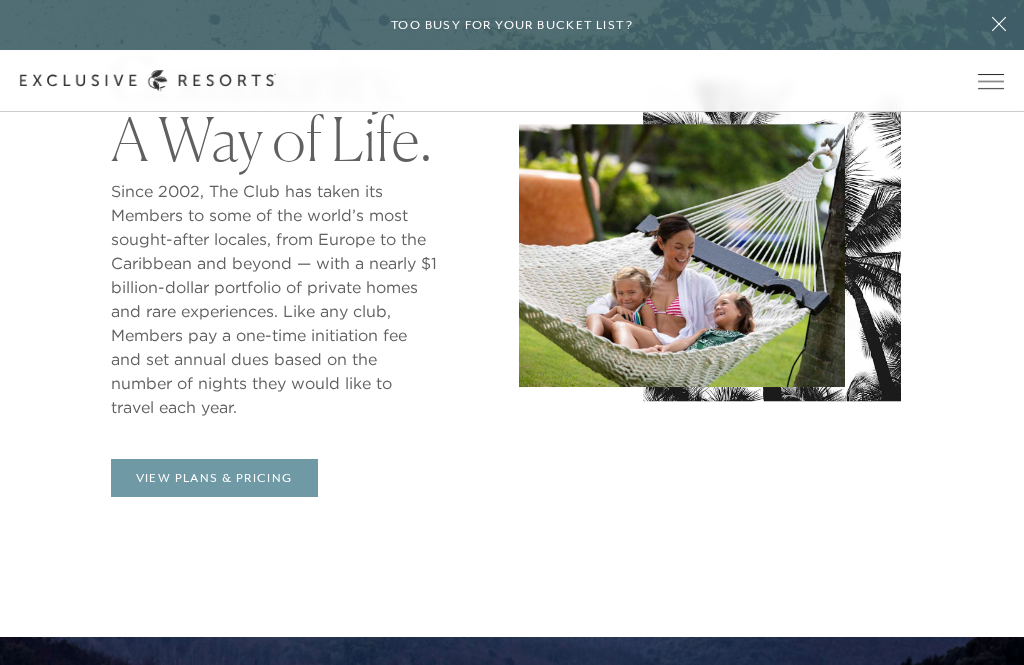 click on "View Plans & Pricing" at bounding box center (214, 478) 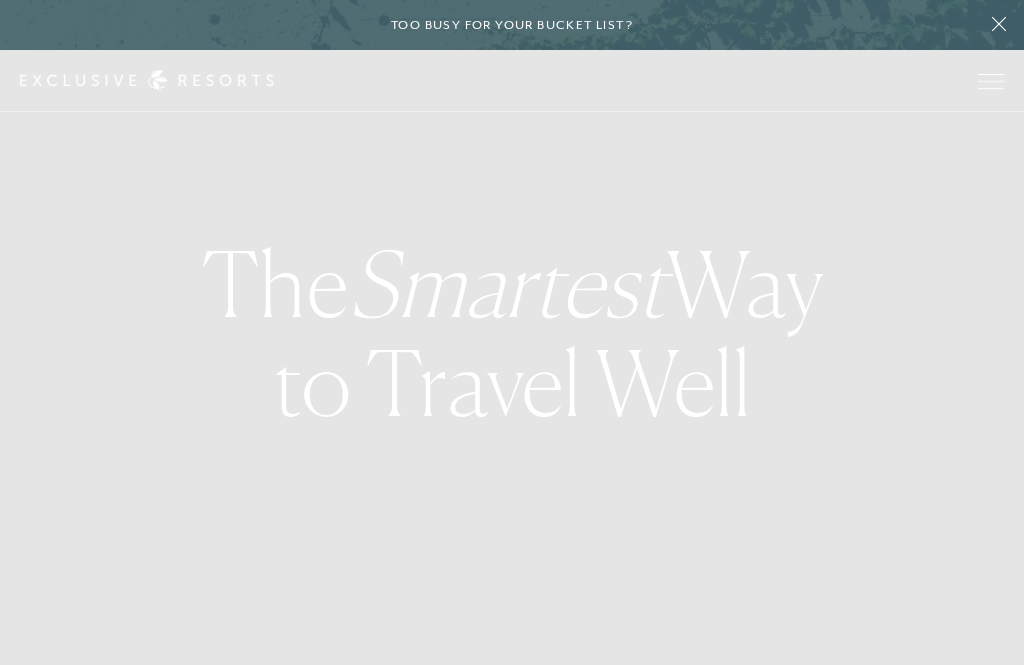 scroll, scrollTop: 0, scrollLeft: 0, axis: both 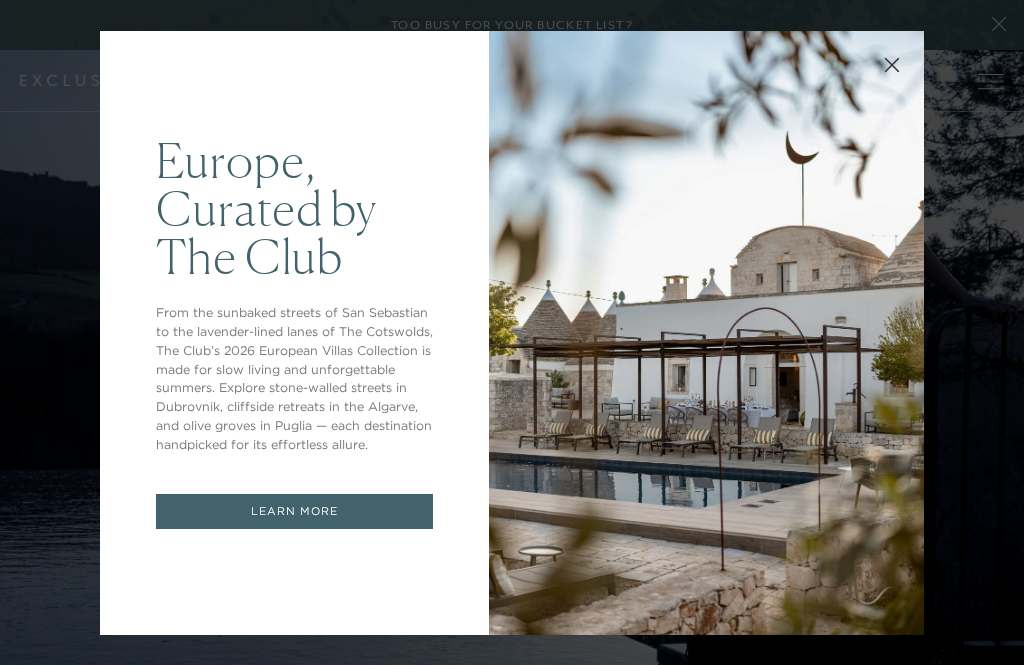 click on "LEARN MORE" at bounding box center [294, 511] 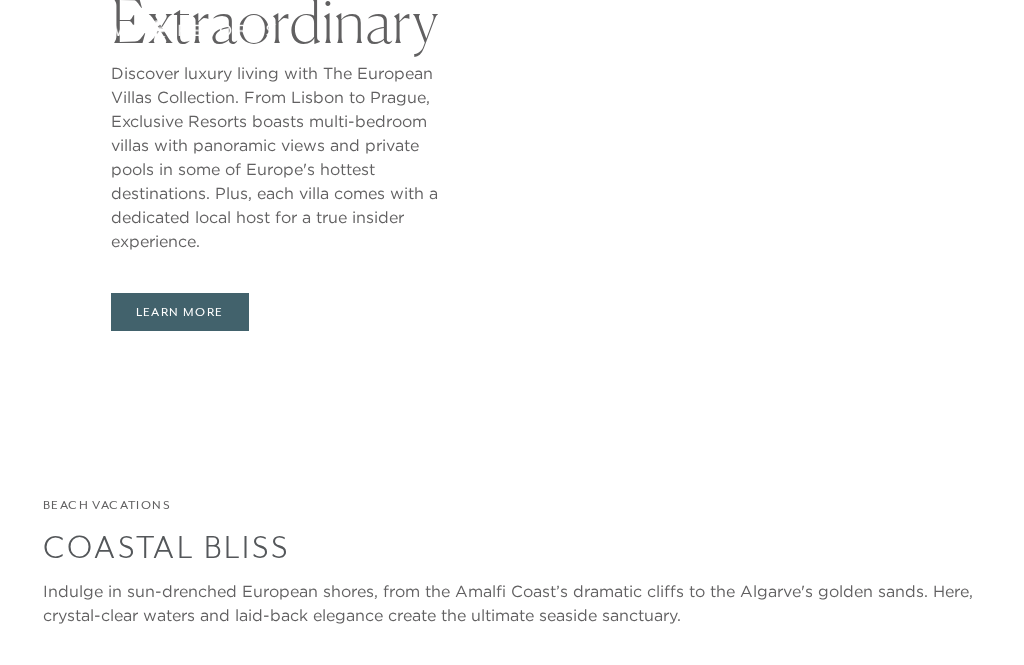 scroll, scrollTop: 899, scrollLeft: 0, axis: vertical 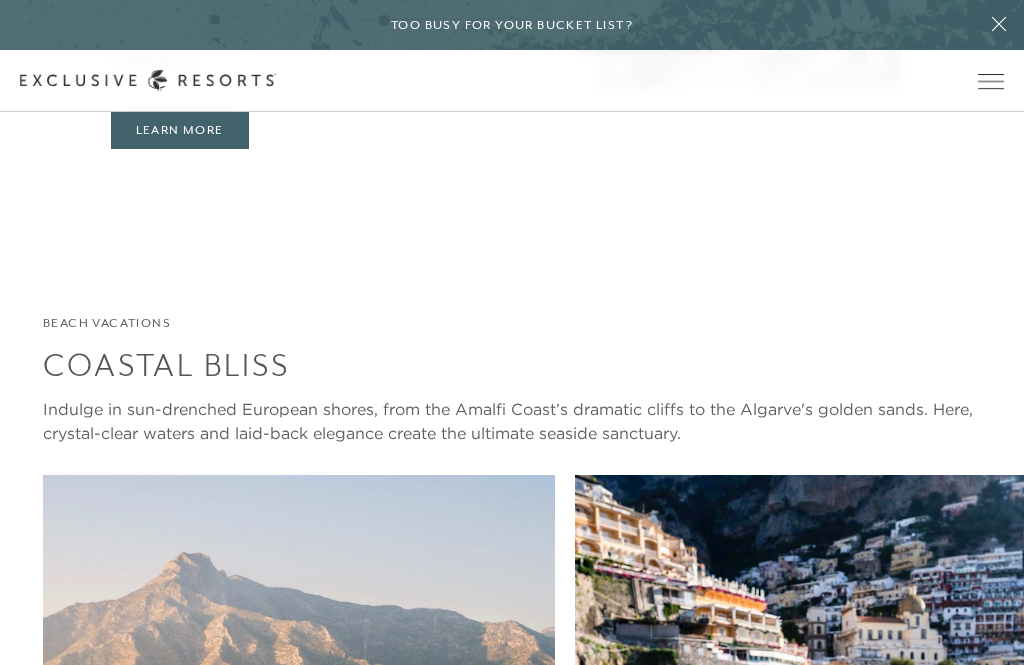click at bounding box center (991, 81) 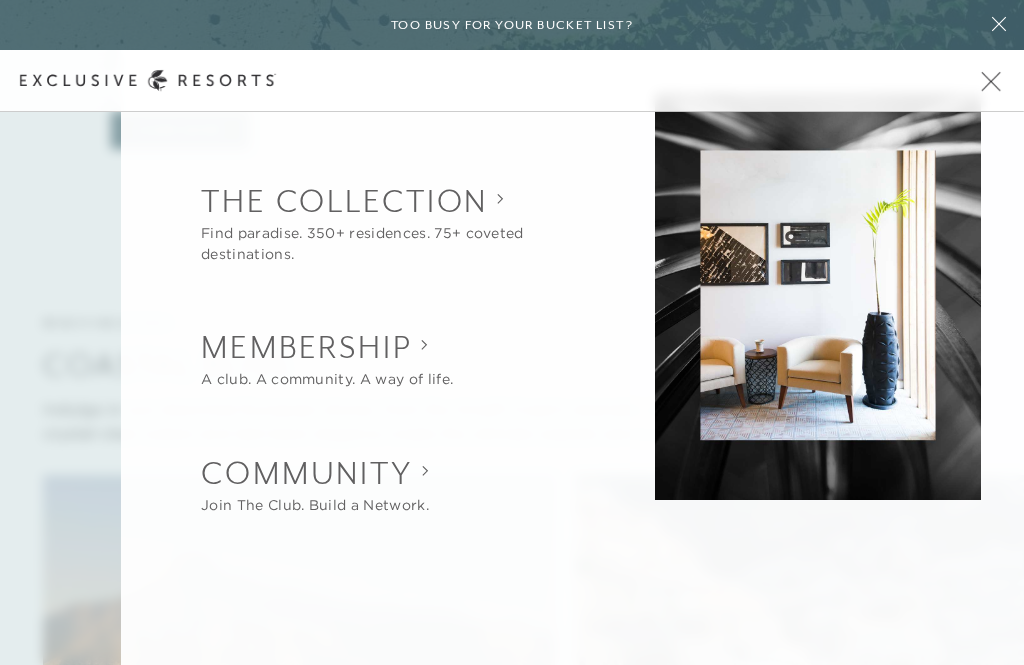 click on "Membership" at bounding box center [327, 347] 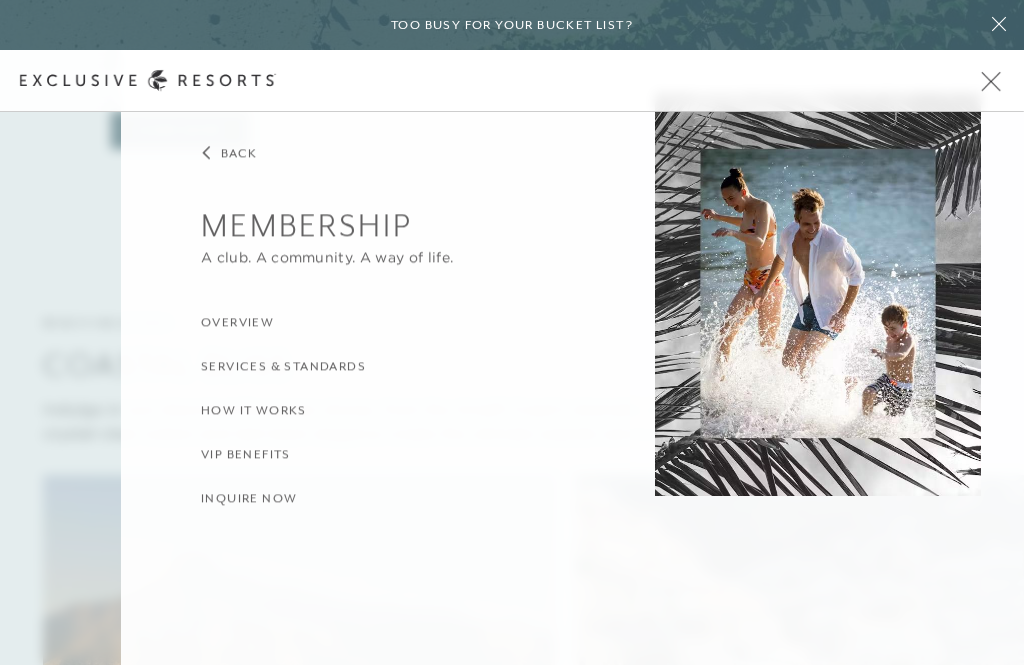 click on "Overview" at bounding box center [396, 321] 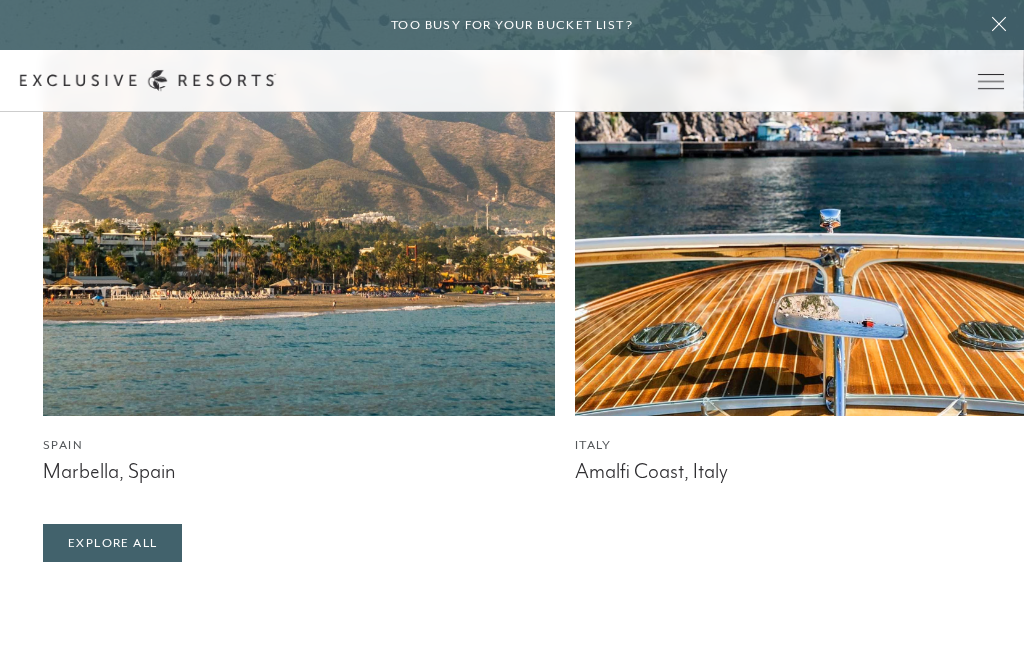 scroll, scrollTop: 1724, scrollLeft: 0, axis: vertical 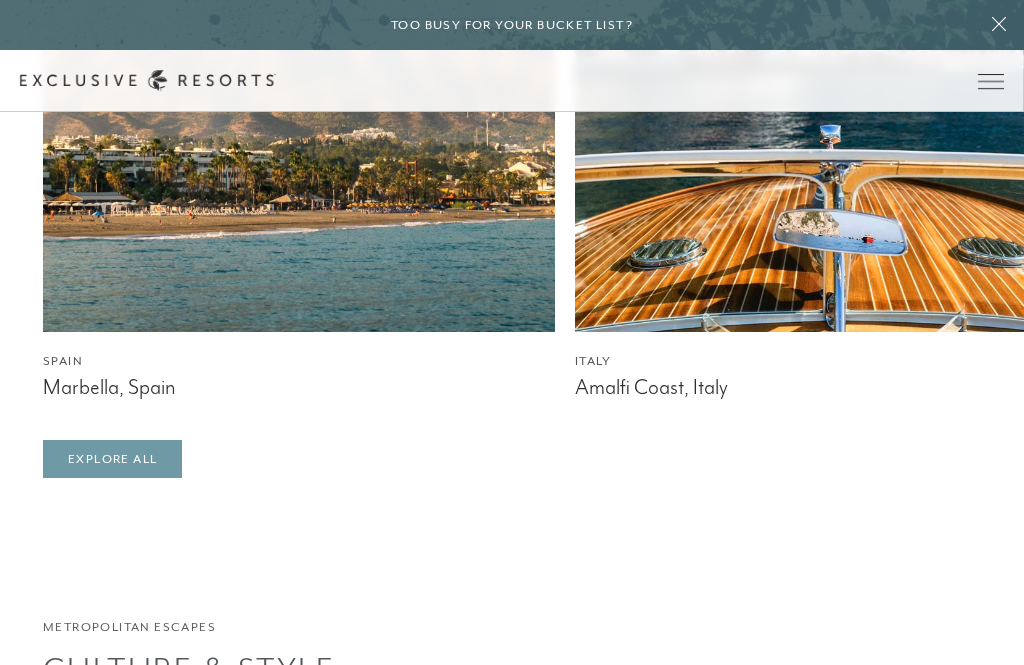 click on "Explore All" at bounding box center (112, 459) 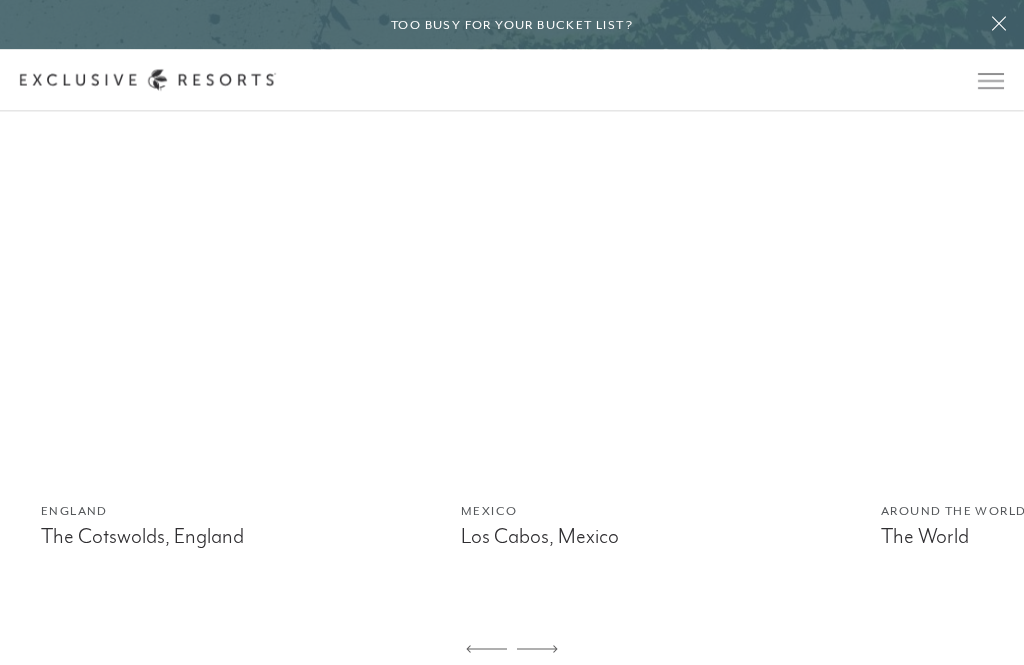 scroll, scrollTop: 1140, scrollLeft: 0, axis: vertical 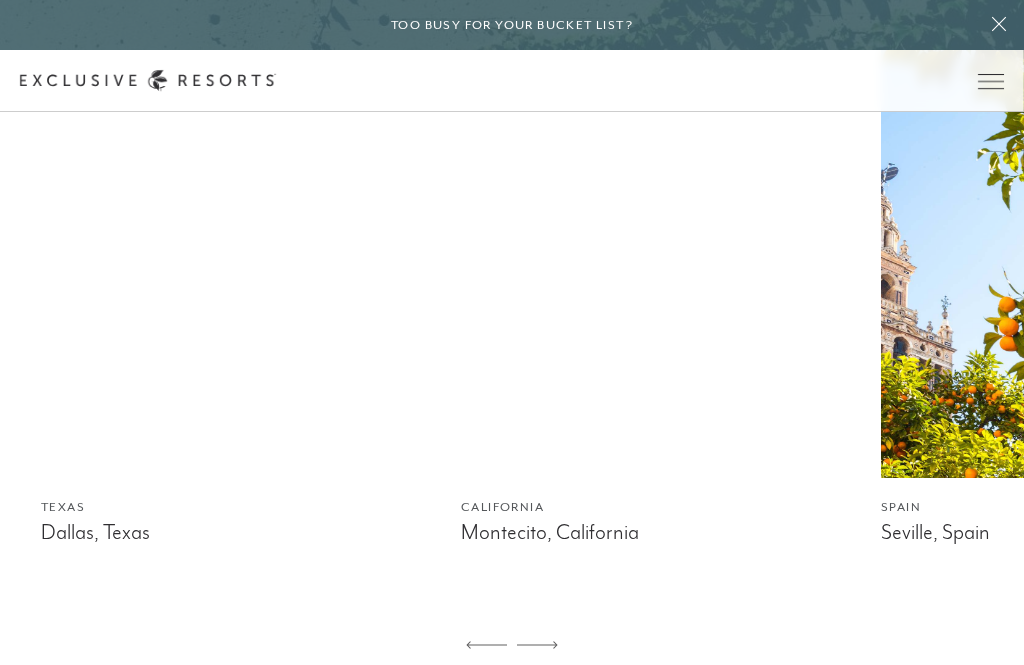 click at bounding box center [661, 228] 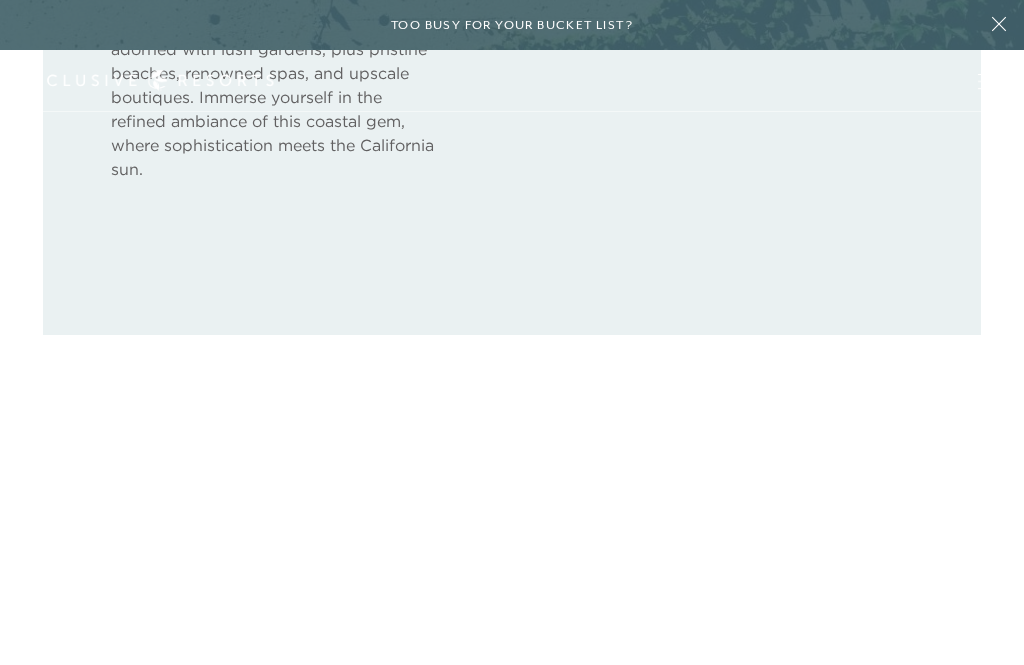 click on "Skip to main content Too busy for your bucket list? Not a bucket list. A blueprint. The Life List What’s the point of a bucket list if you’re always too busy to check anything off? Let’s rewrite your priorities — one trip at a time. Start your Life List. We’ll handle the rest. Here’s where to begin, depending on the decade you’re in. DISCOVER MORE Schedule a Meeting Get Started Visit home page  Member Login  Schedule a Meeting Get Started Back The Collection  Find paradise. 350+ residences. 75+ coveted destinations. Overview Residence Collection Experience Collection Back Membership  A club. A community. A way of life. Overview  Services & Standards  How it Works VIP Benefits Inquire now Back Community  Join The Club. Build a Network. Overview Club Journal Search  Search  Inquire about membership  Member Login  Schedule a Meeting Get Started The Collection Residence Collection Experience Collection Membership Services & Standards How it works VIP Benefits Inquire now Community Club Journal Relax" at bounding box center (512, -808) 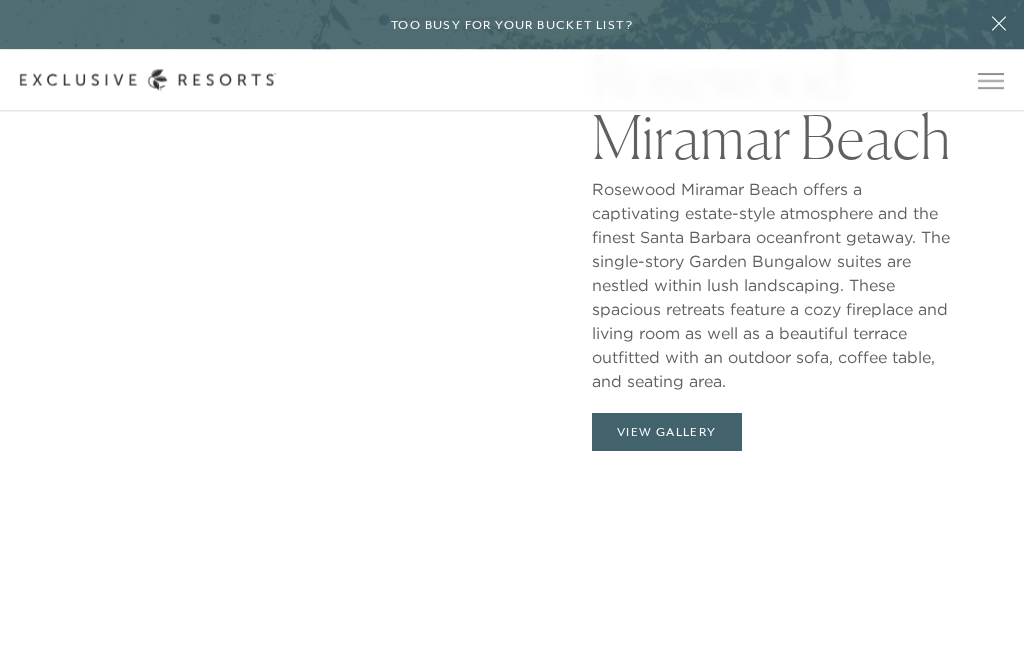 scroll, scrollTop: 1799, scrollLeft: 0, axis: vertical 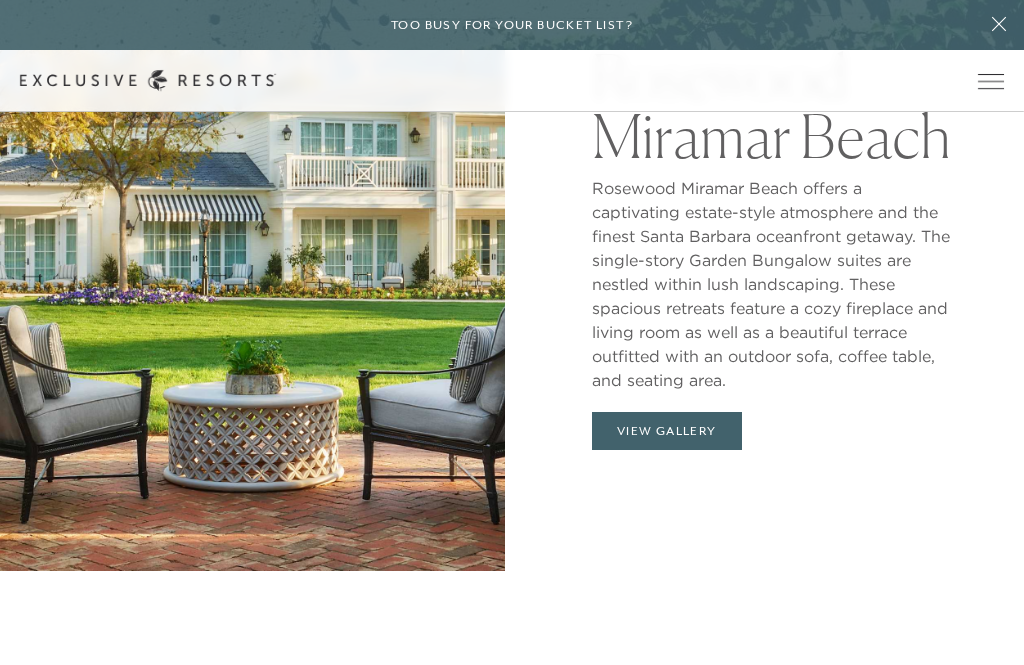 click on "View Gallery" at bounding box center (667, 431) 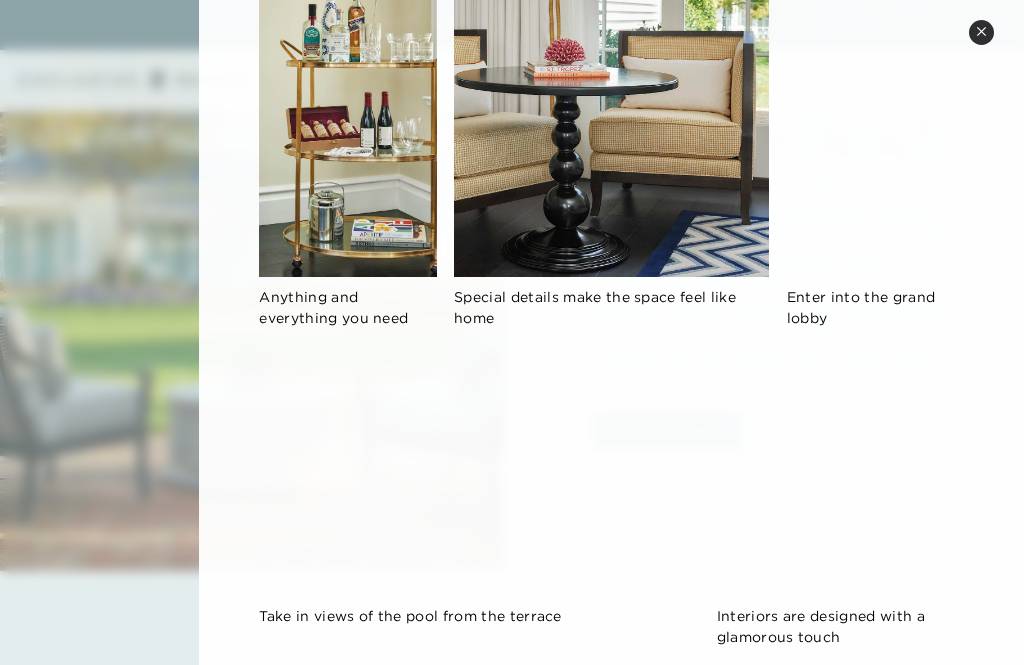 scroll, scrollTop: 952, scrollLeft: 0, axis: vertical 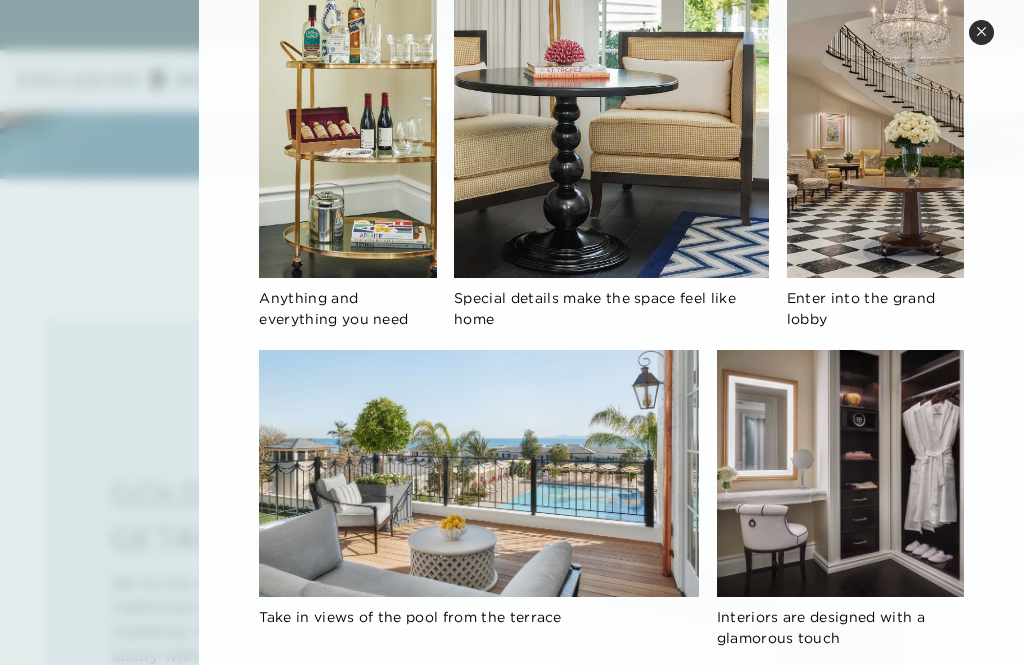 click on "Close quickview" at bounding box center (981, 32) 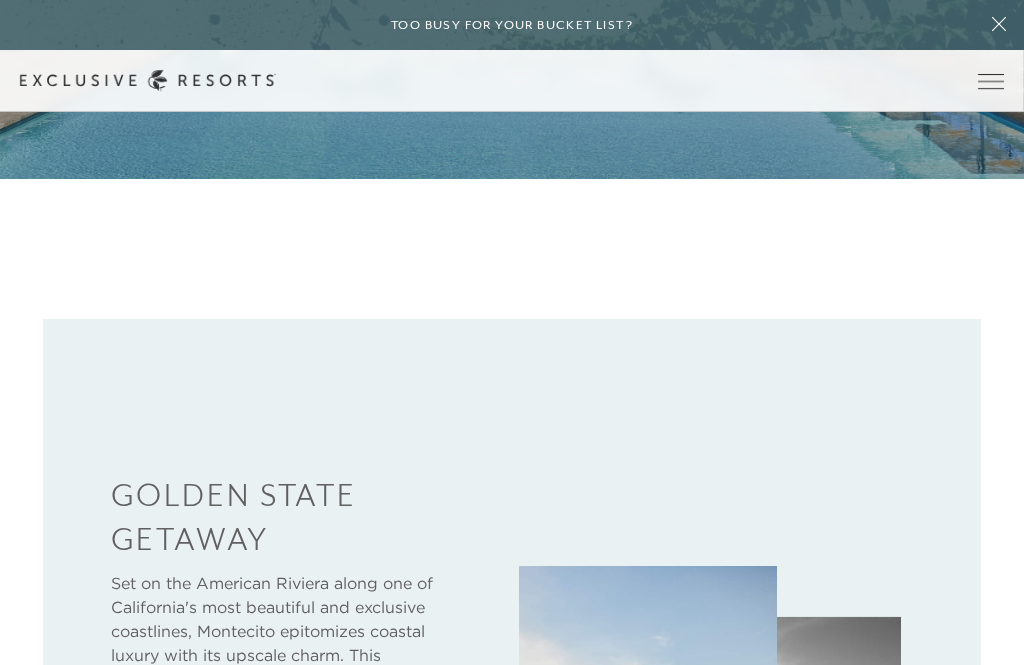 click at bounding box center (991, 81) 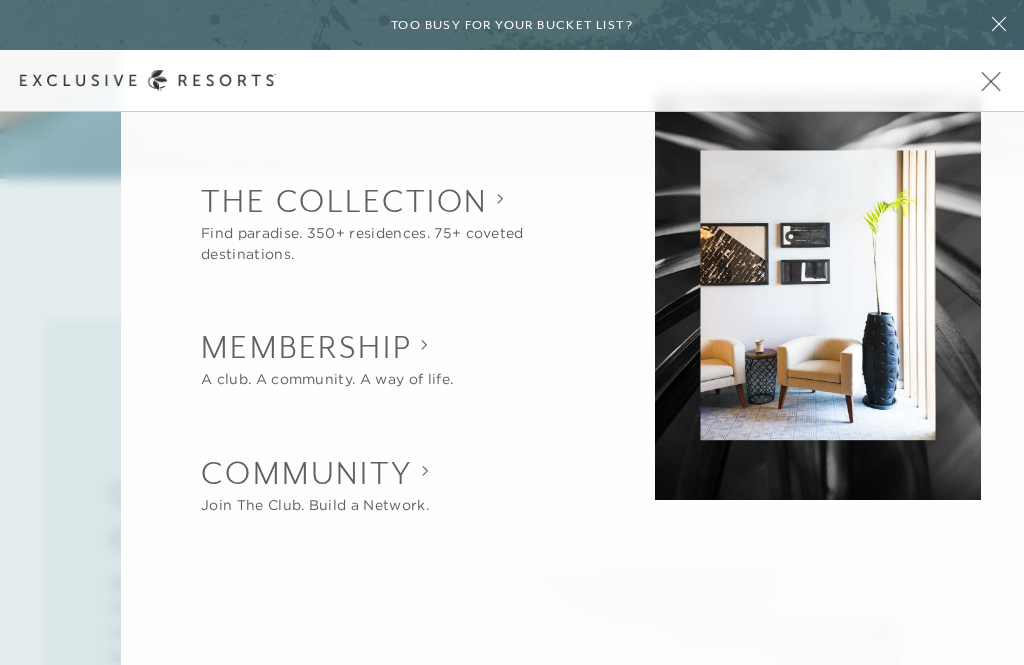 click on "Community" at bounding box center [315, 473] 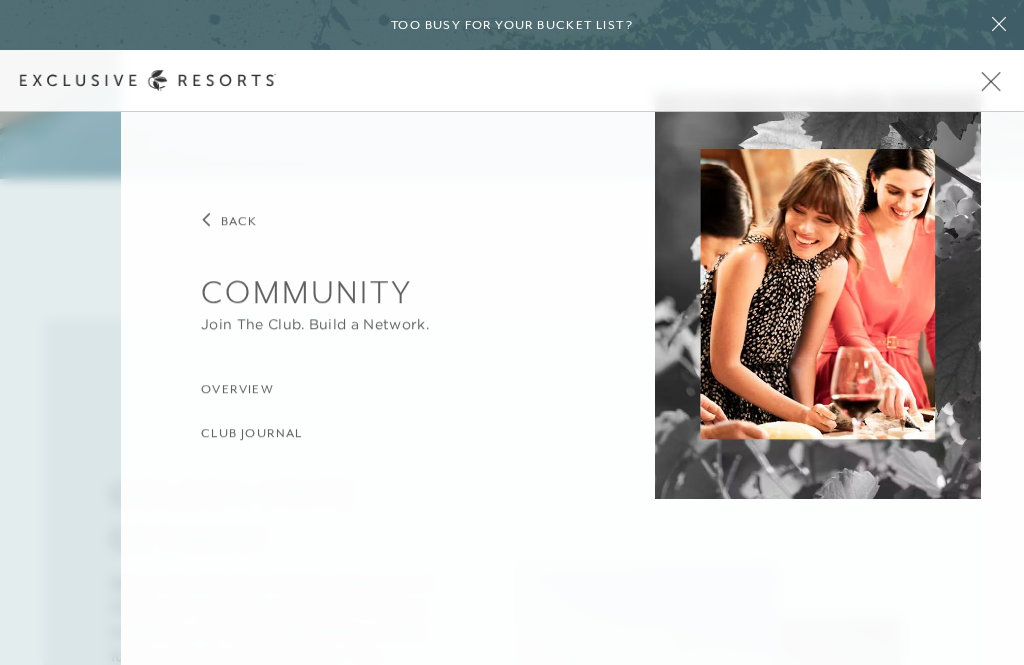 click on "Overview" at bounding box center [237, 389] 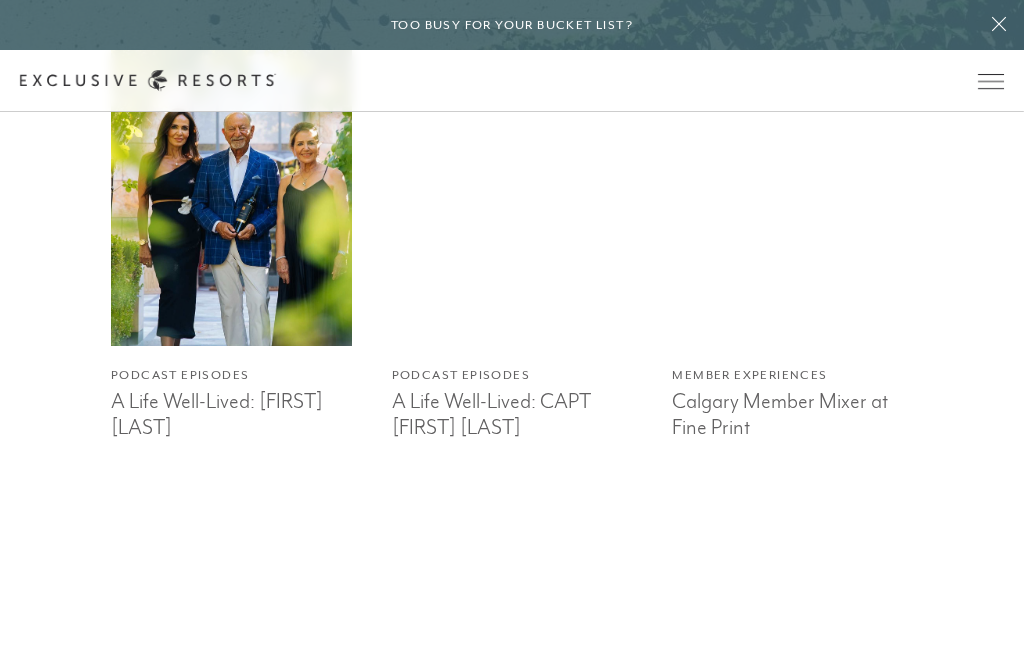 scroll, scrollTop: 3748, scrollLeft: 0, axis: vertical 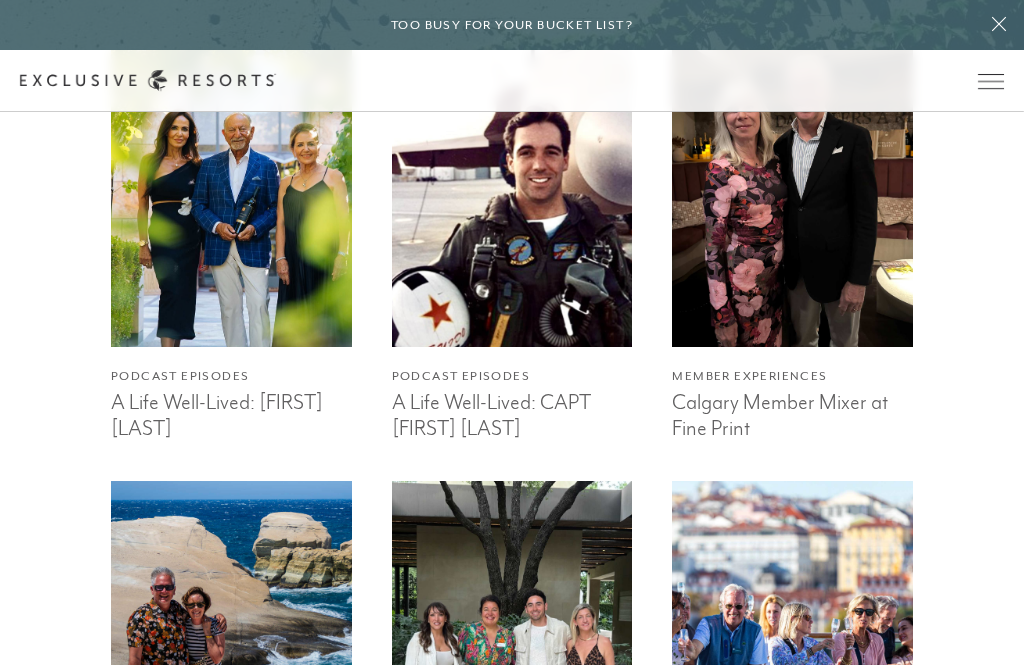 click on "A Life Well-Lived: CAPT [FIRST] [LAST]" at bounding box center (512, 412) 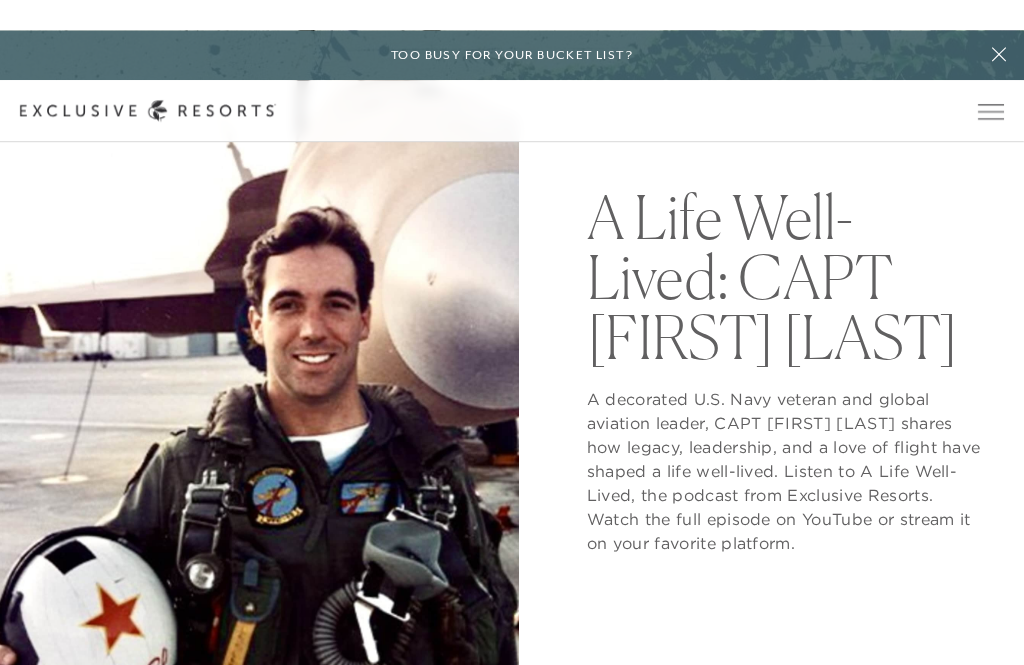 scroll, scrollTop: 0, scrollLeft: 0, axis: both 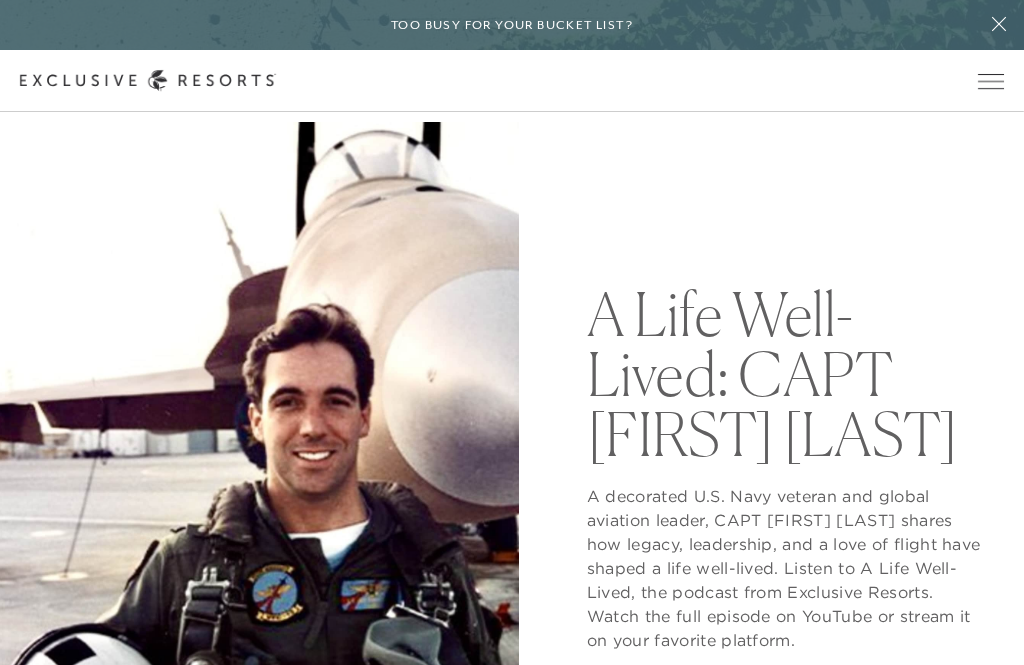 click at bounding box center (991, 81) 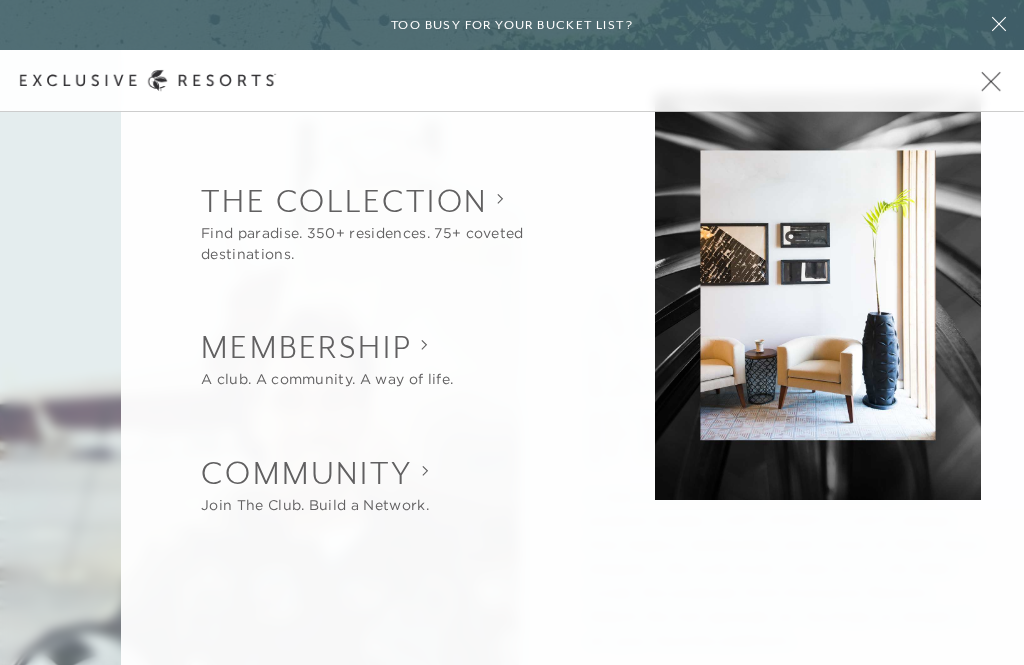 click on "Membership" at bounding box center [327, 347] 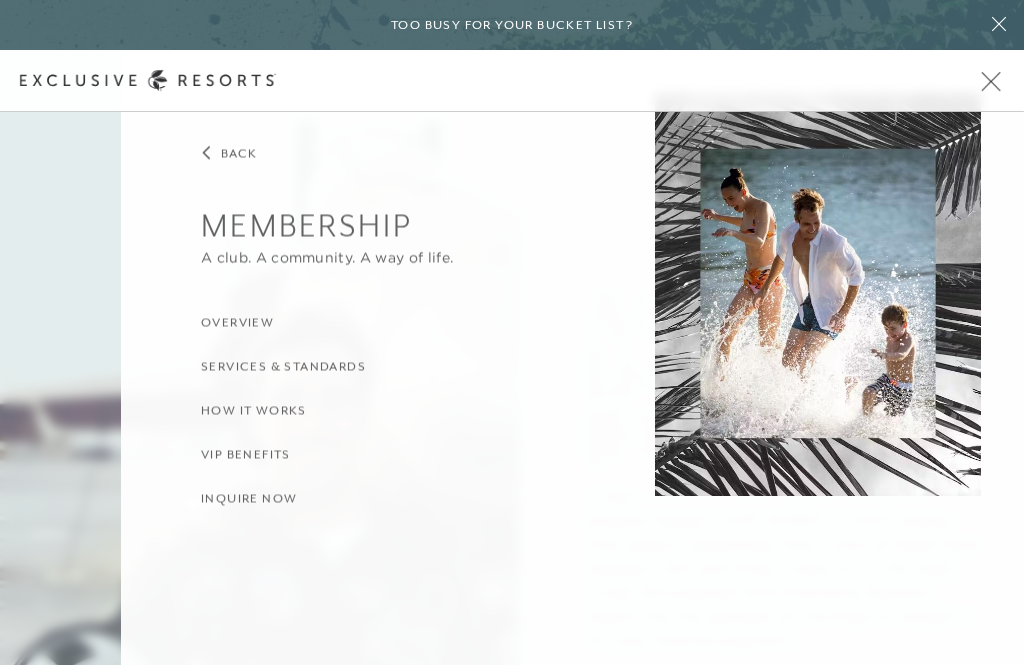 click on "How it Works" at bounding box center (254, 411) 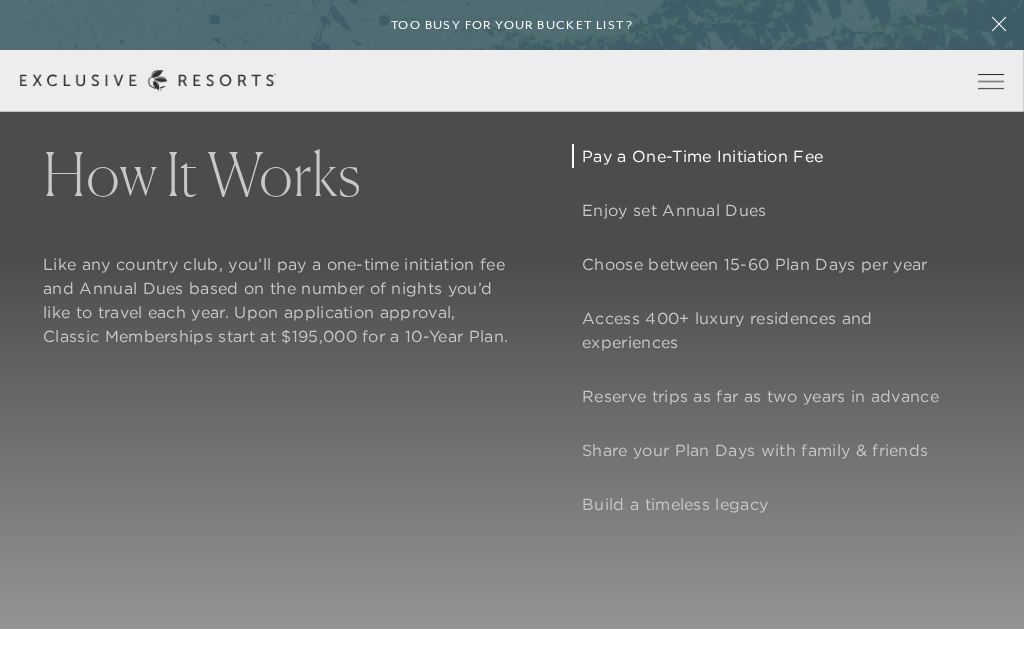 scroll, scrollTop: 1418, scrollLeft: 0, axis: vertical 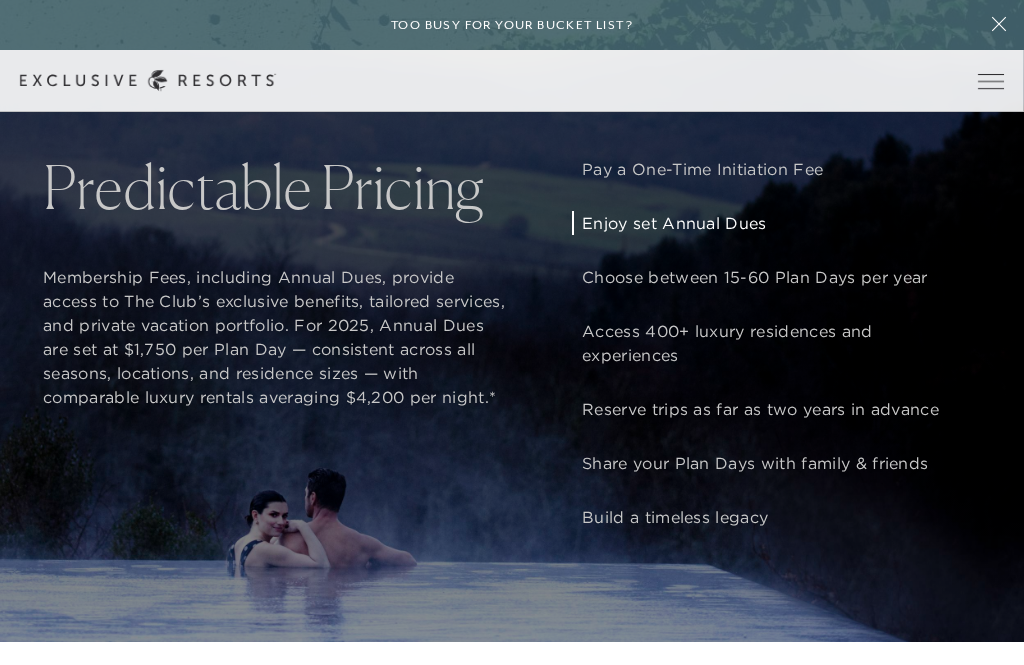 click on "Enjoy set Annual Dues" at bounding box center [776, 223] 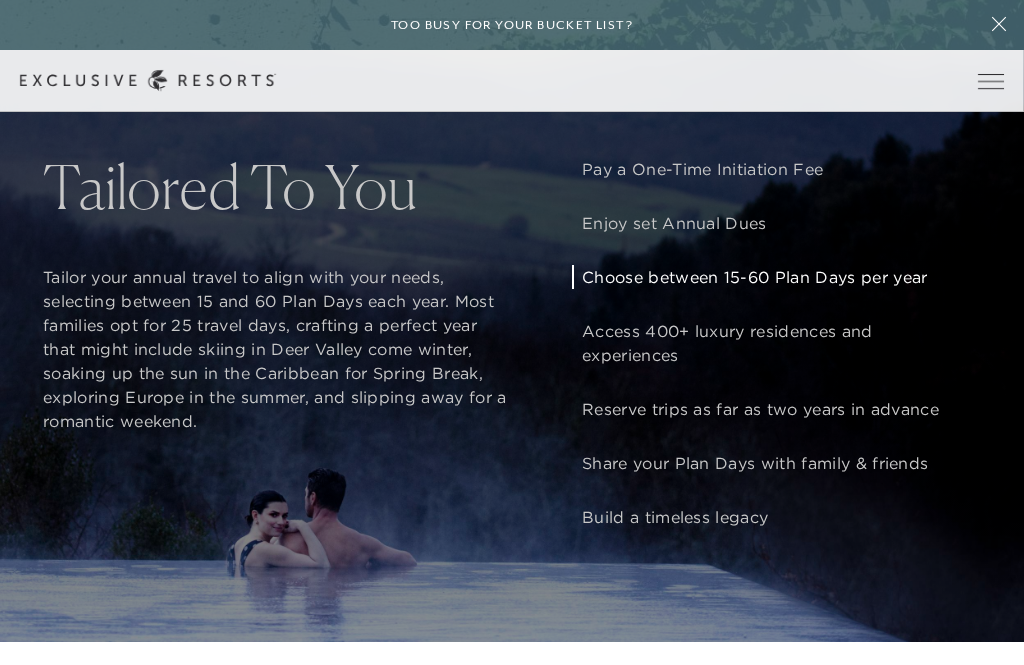 click on "Choose between 15-60 Plan Days per year" at bounding box center [776, 277] 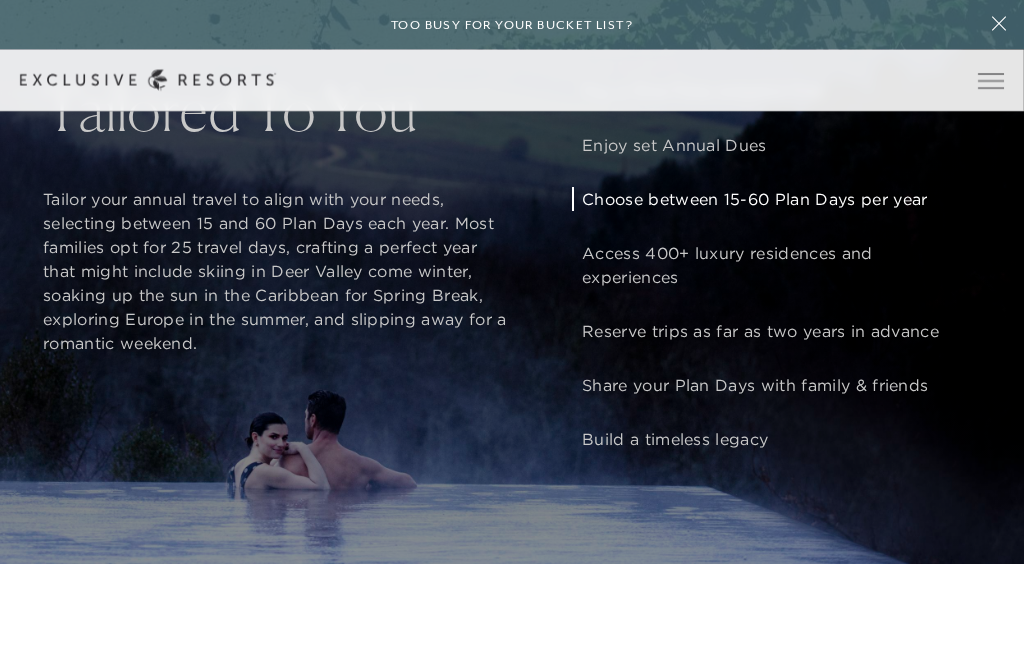scroll, scrollTop: 1498, scrollLeft: 0, axis: vertical 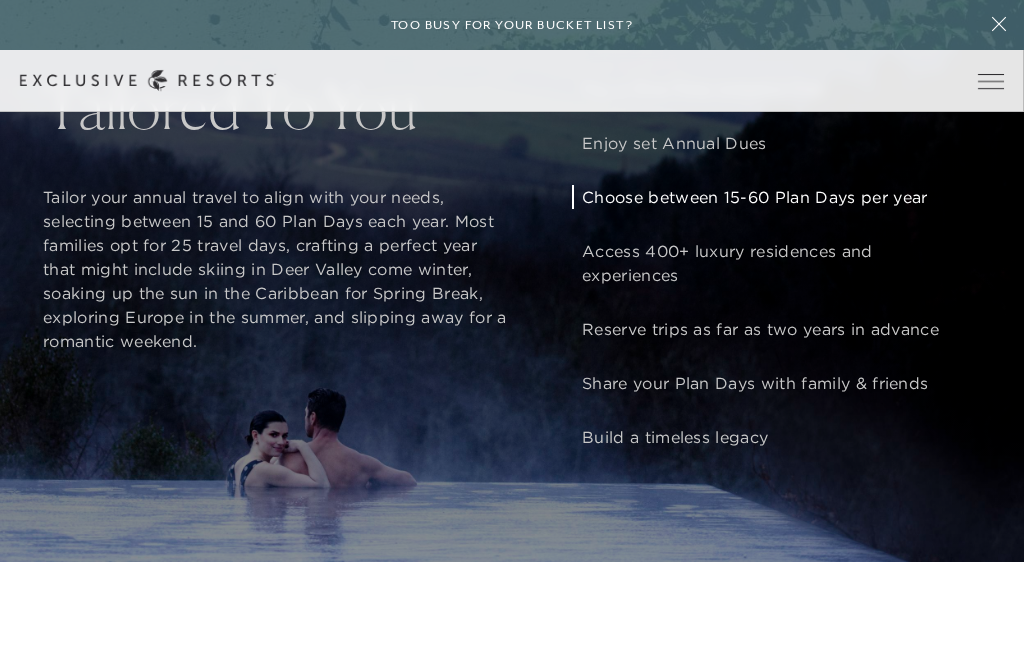 click on "Enjoy set Annual Dues" at bounding box center [776, 143] 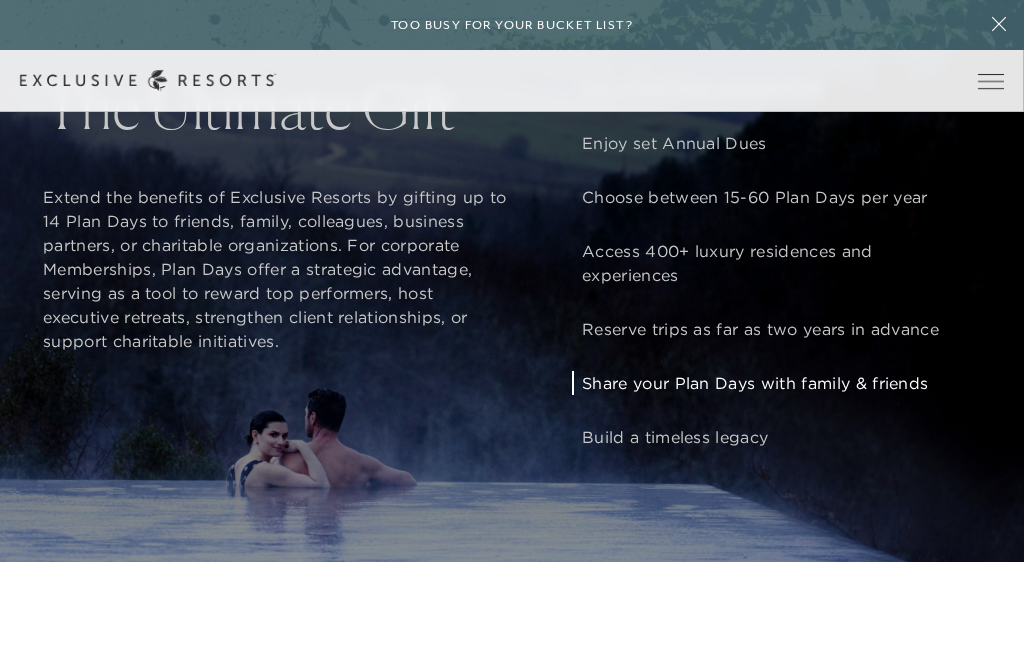 click on "Share your Plan Days with family & friends" at bounding box center [776, 383] 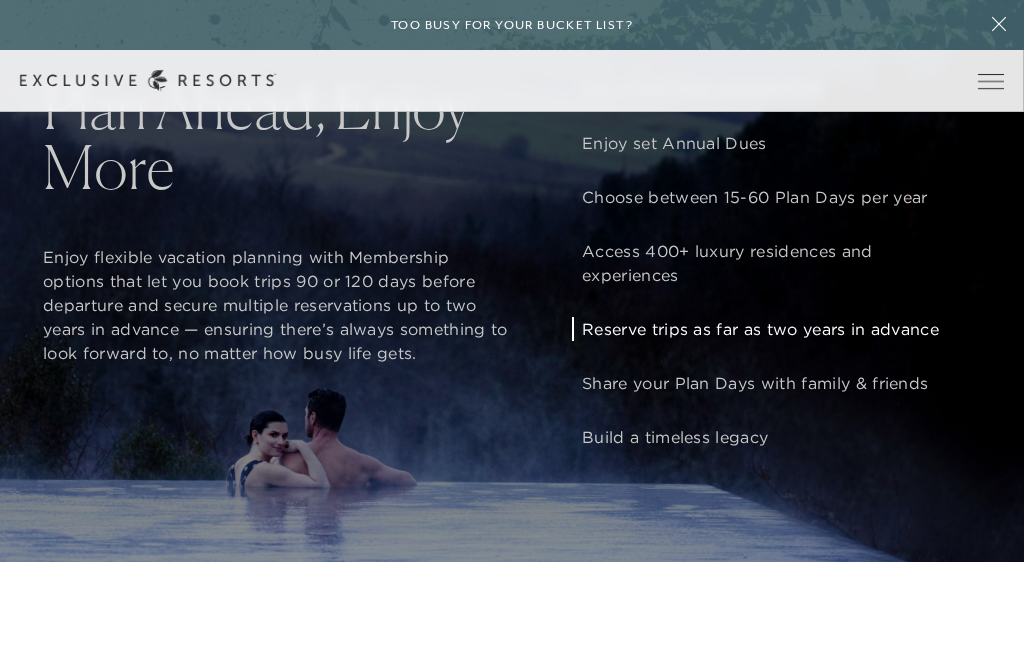 click on "Reserve trips as far as two years in advance" at bounding box center (776, 329) 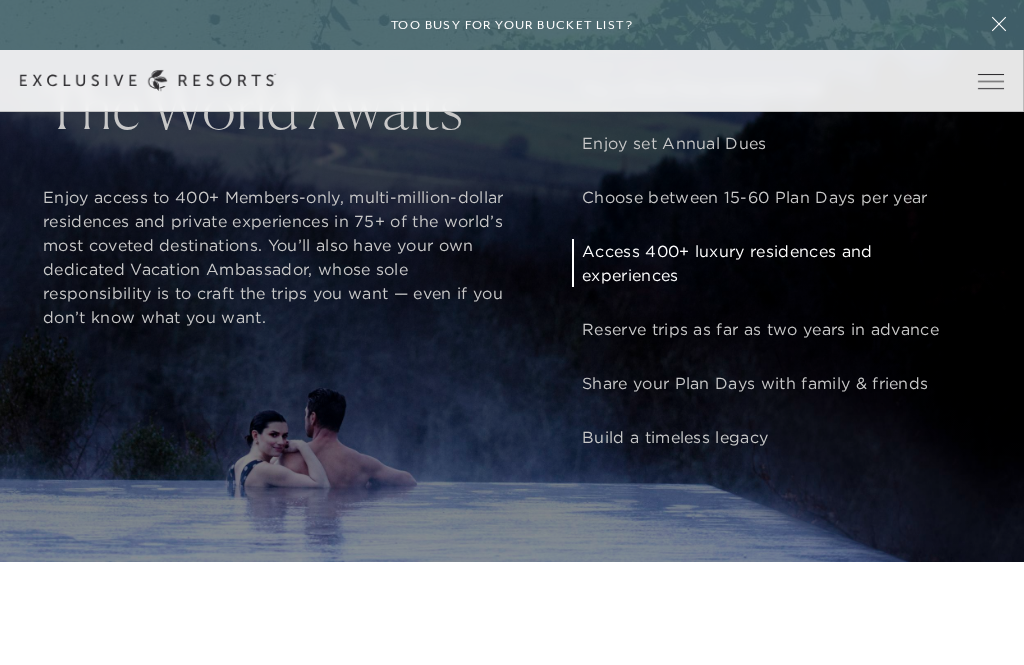 click on "Access 400+ luxury residences and experiences" at bounding box center [776, 263] 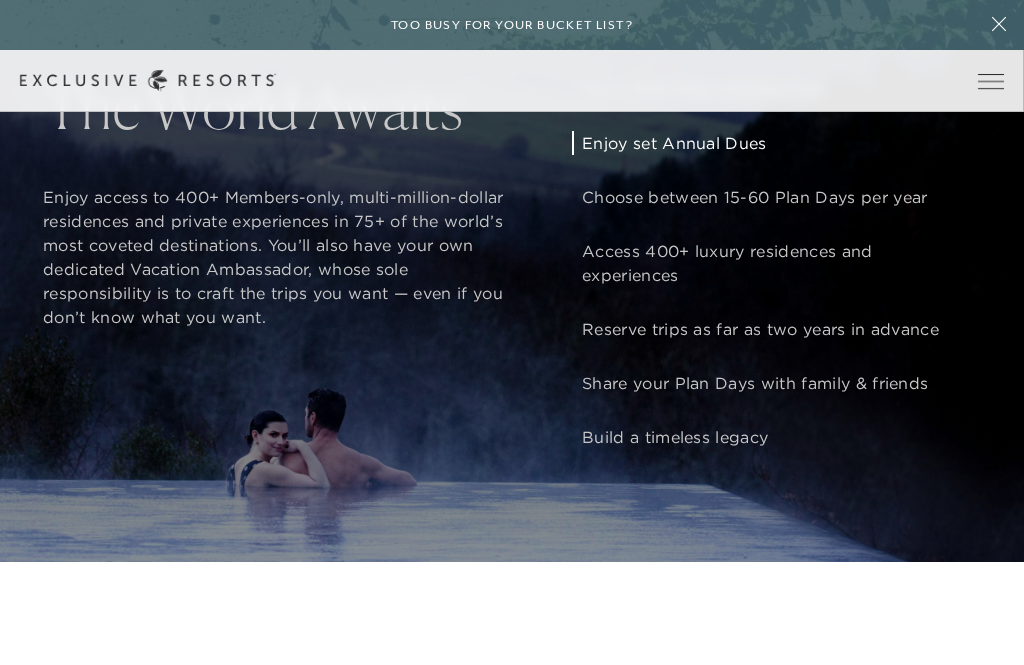 click on "Enjoy set Annual Dues" at bounding box center [776, 143] 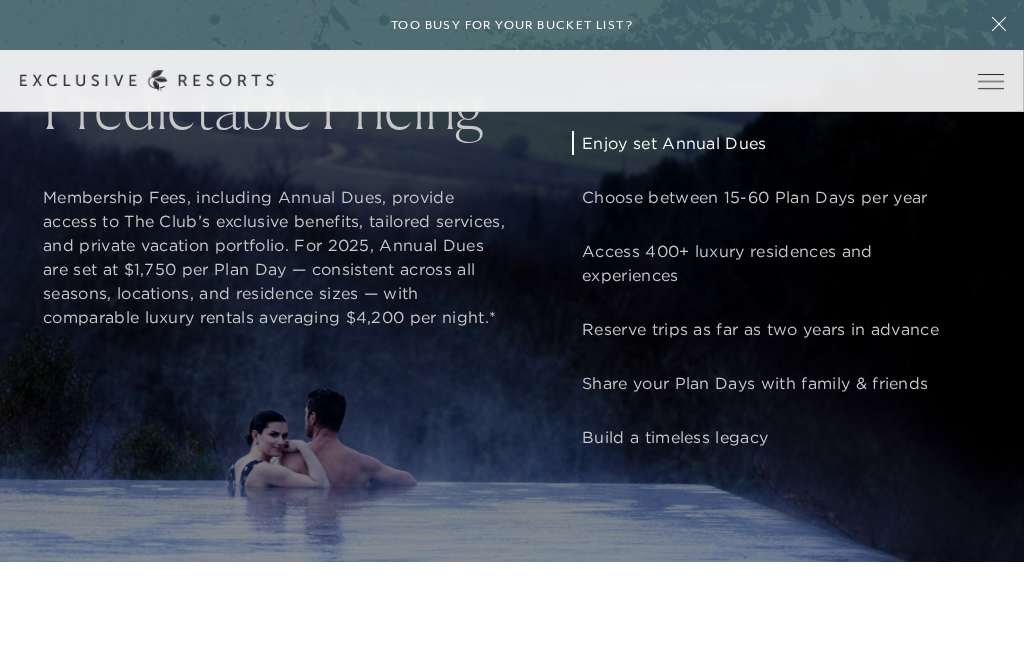 click on "Pay a One-Time Initiation Fee Enjoy set Annual Dues Choose between 15-60 Plan Days per year Access 400+ luxury residences and experiences Reserve trips as far as two years in advance Share your Plan Days with family & friends Build a timeless legacy" at bounding box center (776, 263) 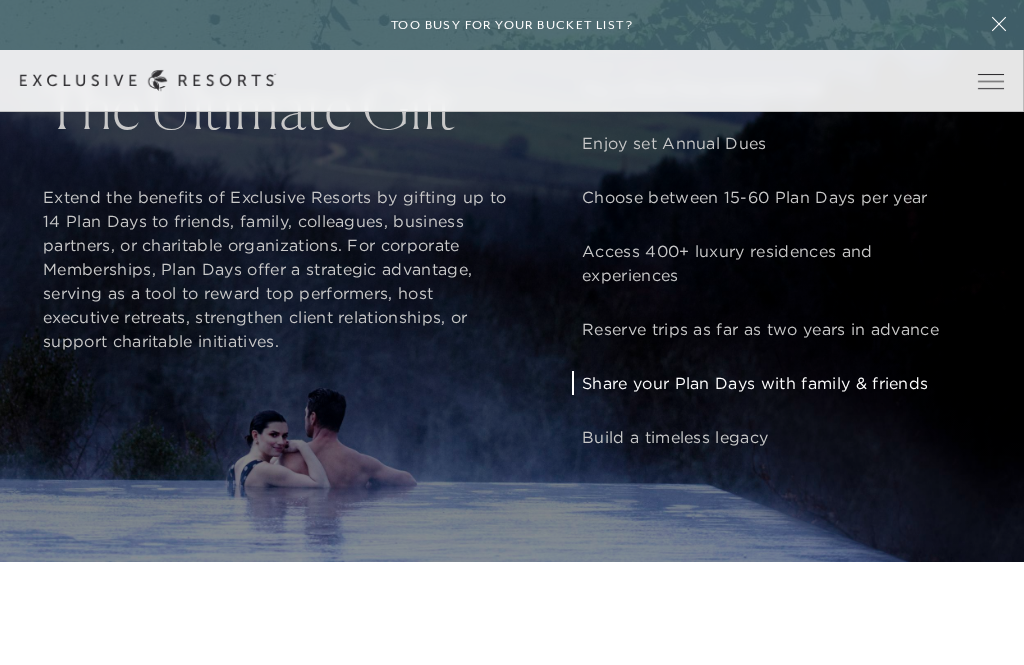 click on "Share your Plan Days with family & friends" at bounding box center (776, 383) 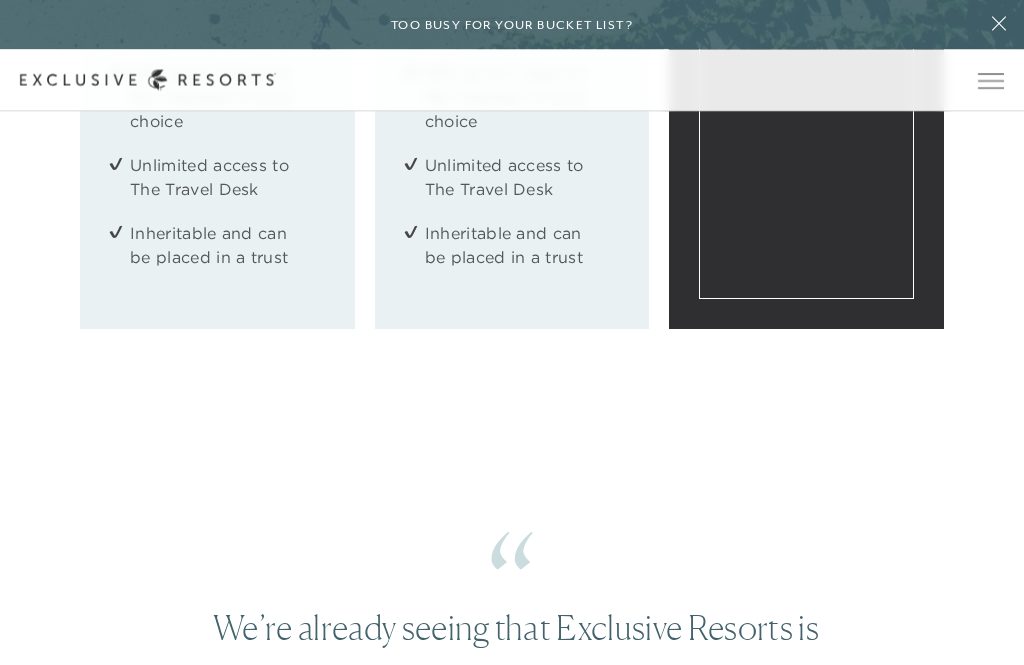 scroll, scrollTop: 2951, scrollLeft: 0, axis: vertical 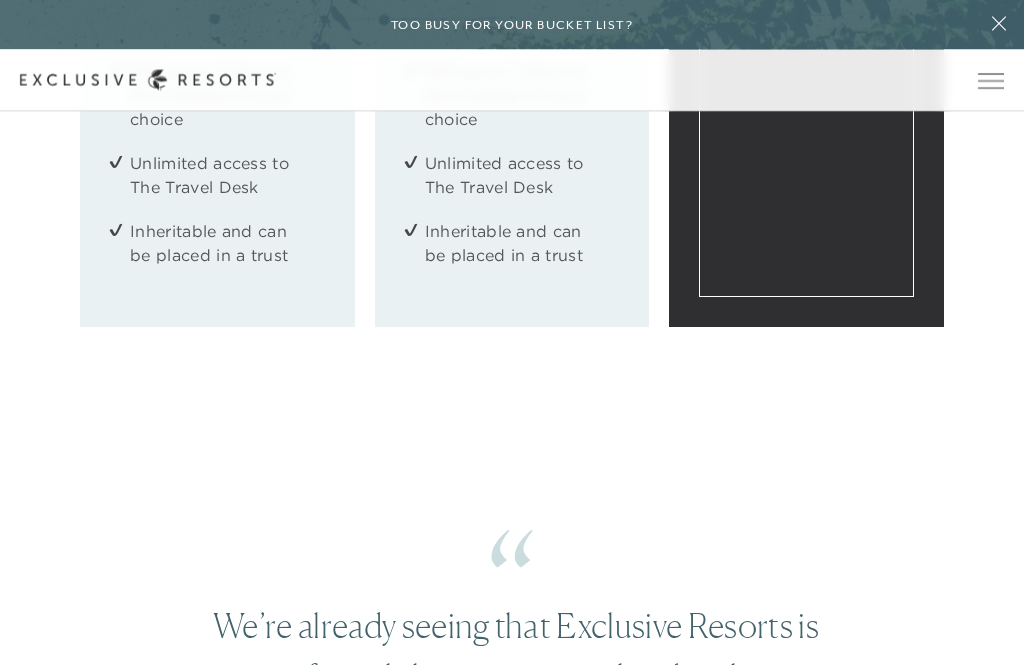click on "By invitation only. Our invitation-only Memberships are reserved solely for individuals referred by current Members. Learn More" 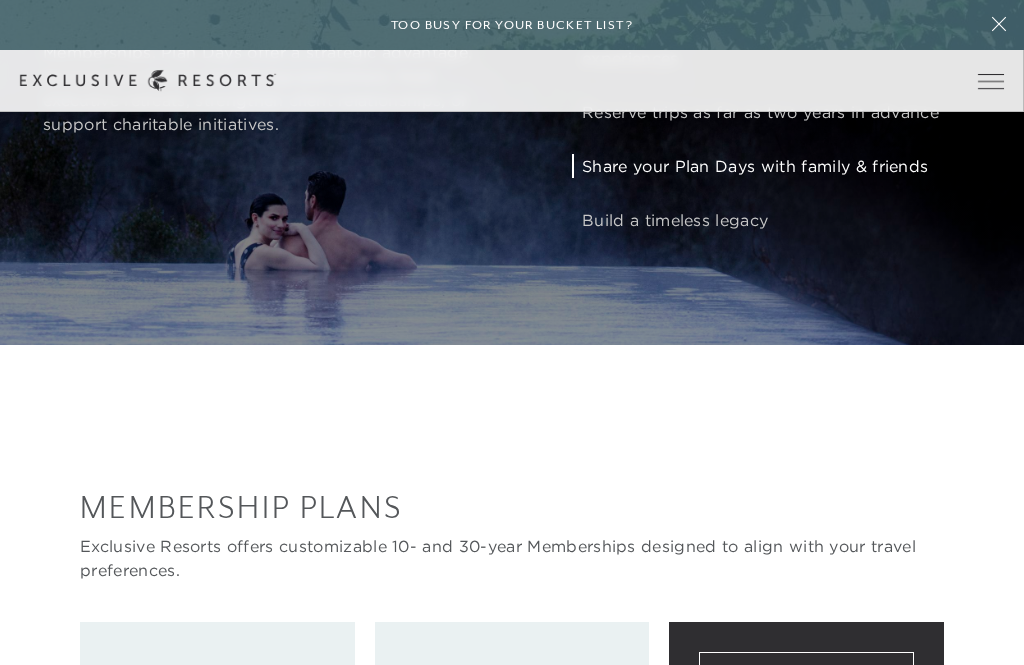 scroll, scrollTop: 1542, scrollLeft: 0, axis: vertical 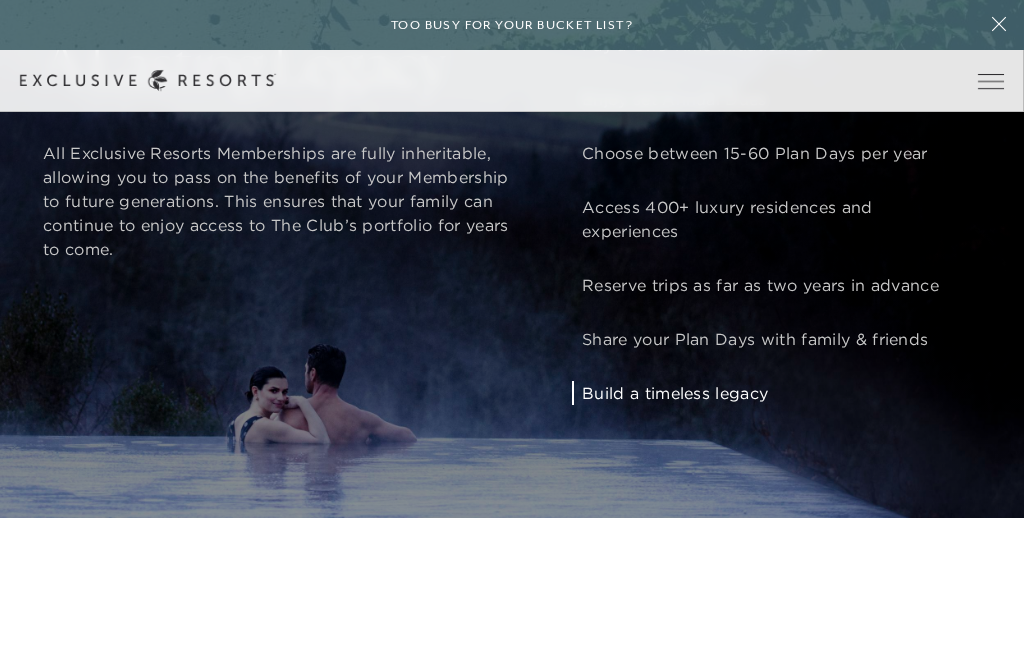 click on "Build a timeless legacy" at bounding box center [776, 393] 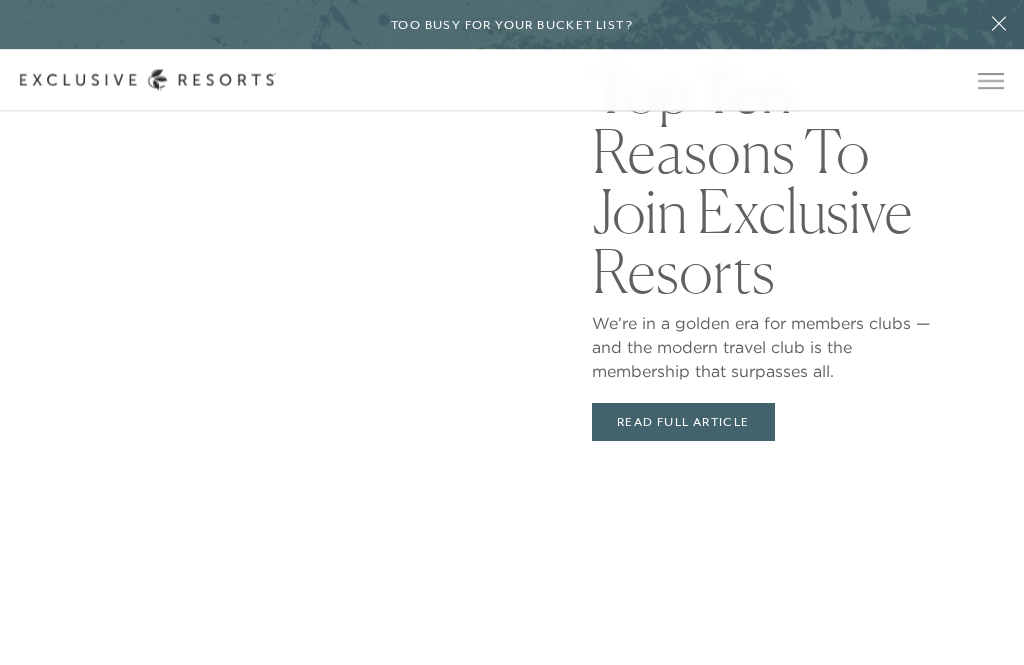 scroll, scrollTop: 4190, scrollLeft: 0, axis: vertical 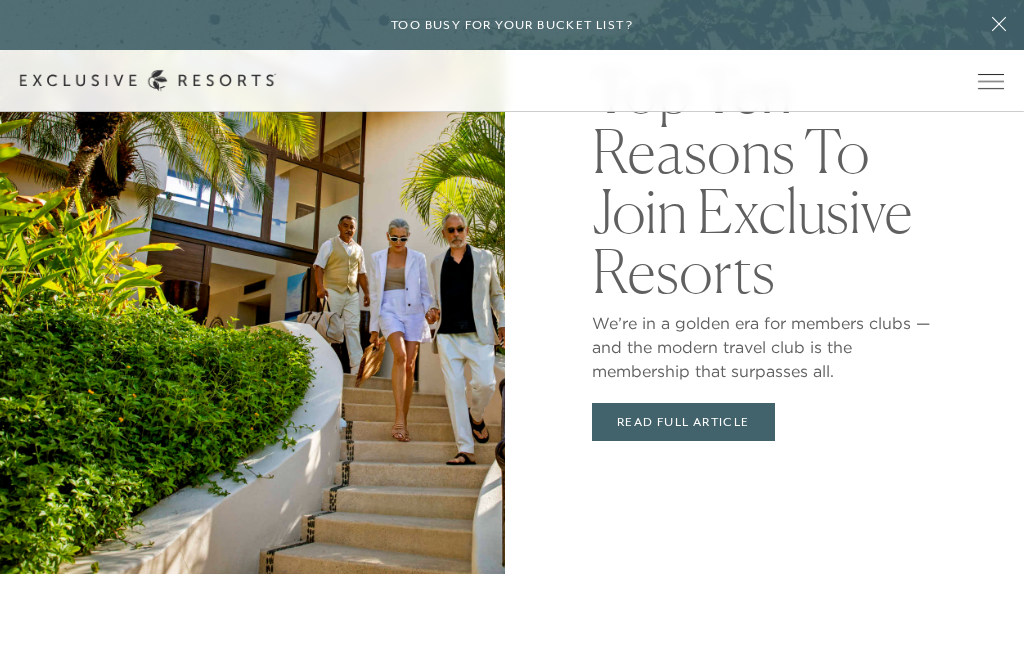 click on "Top Ten Reasons To Join Exclusive Resorts" at bounding box center [772, 176] 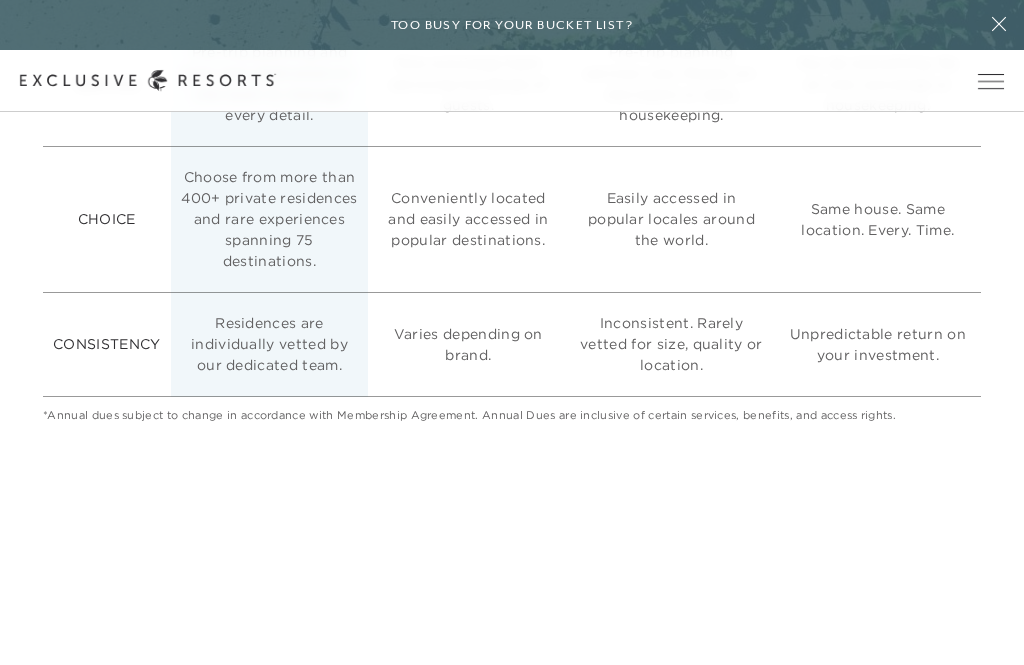 scroll, scrollTop: 5473, scrollLeft: 0, axis: vertical 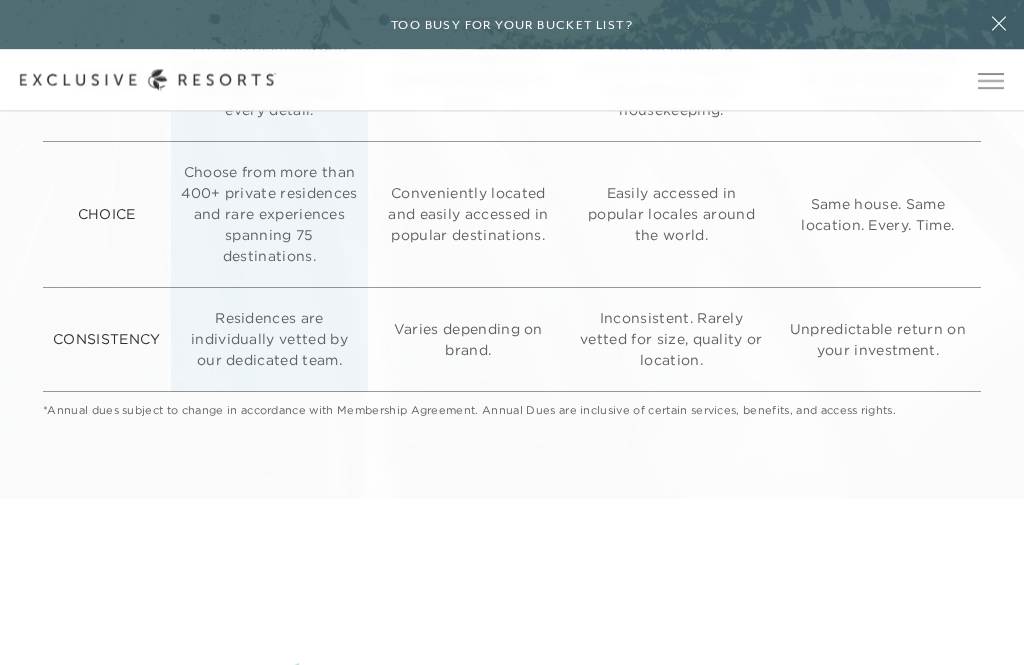 click on "Same house. Same location. Every. Time." 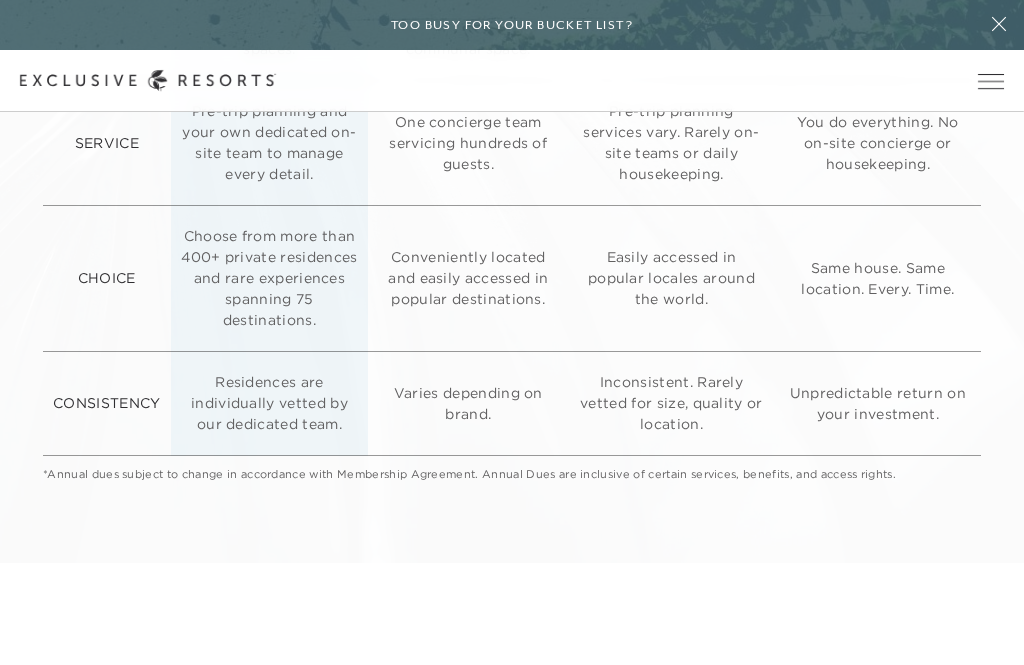 scroll, scrollTop: 5412, scrollLeft: 0, axis: vertical 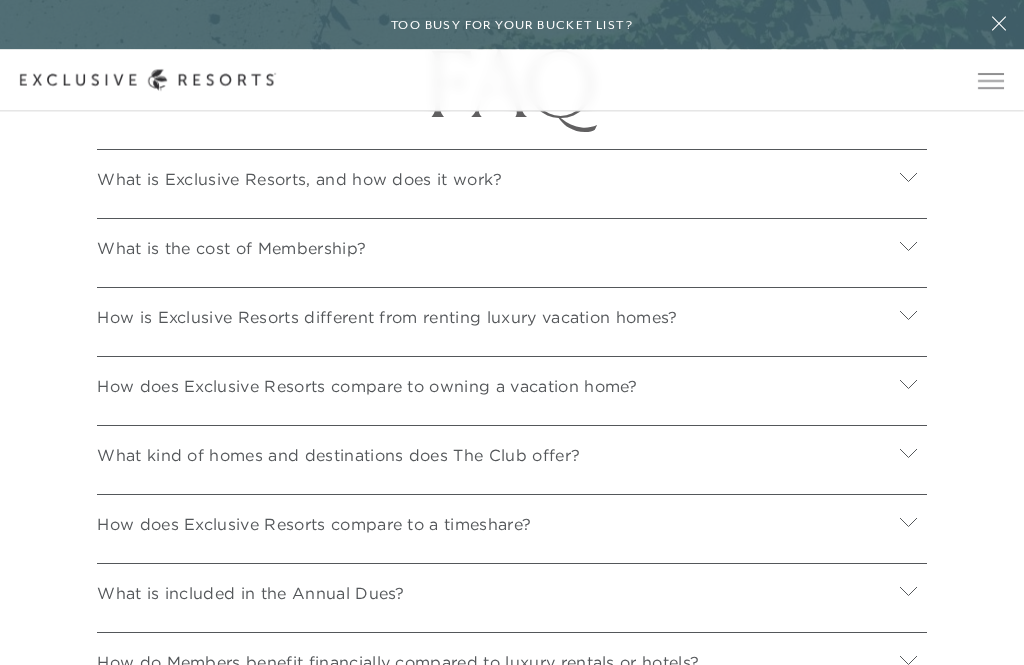 click at bounding box center [908, 180] 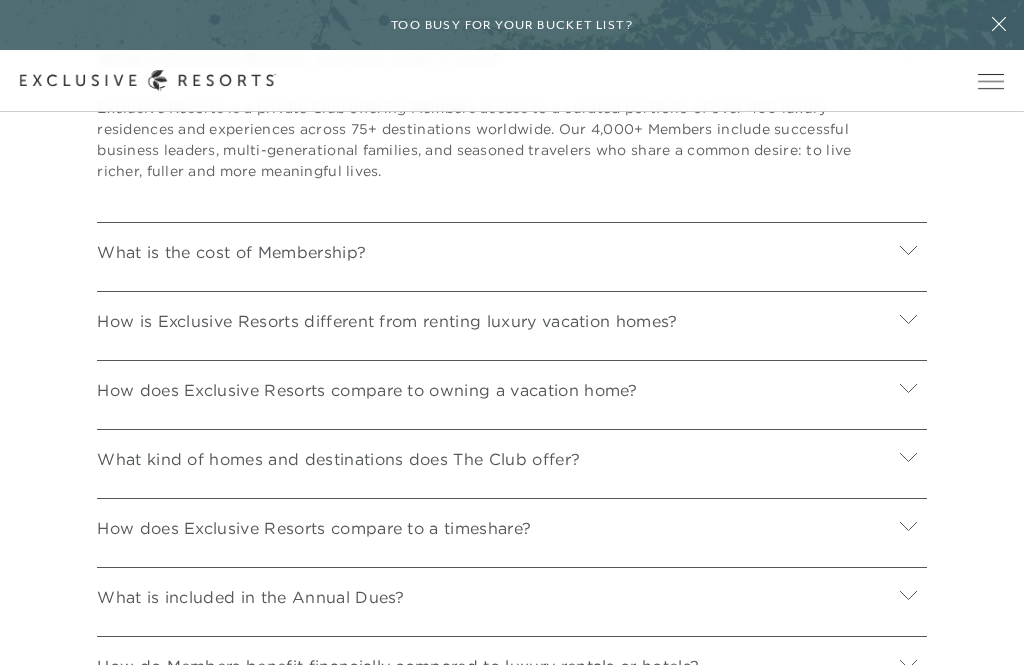 scroll, scrollTop: 7130, scrollLeft: 0, axis: vertical 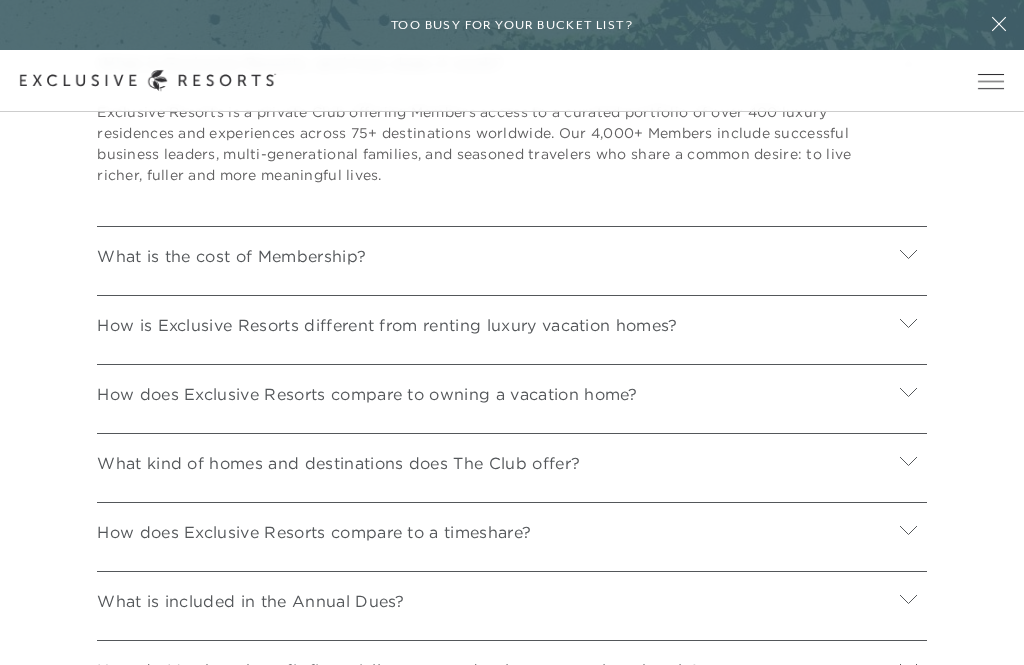 click at bounding box center [908, 256] 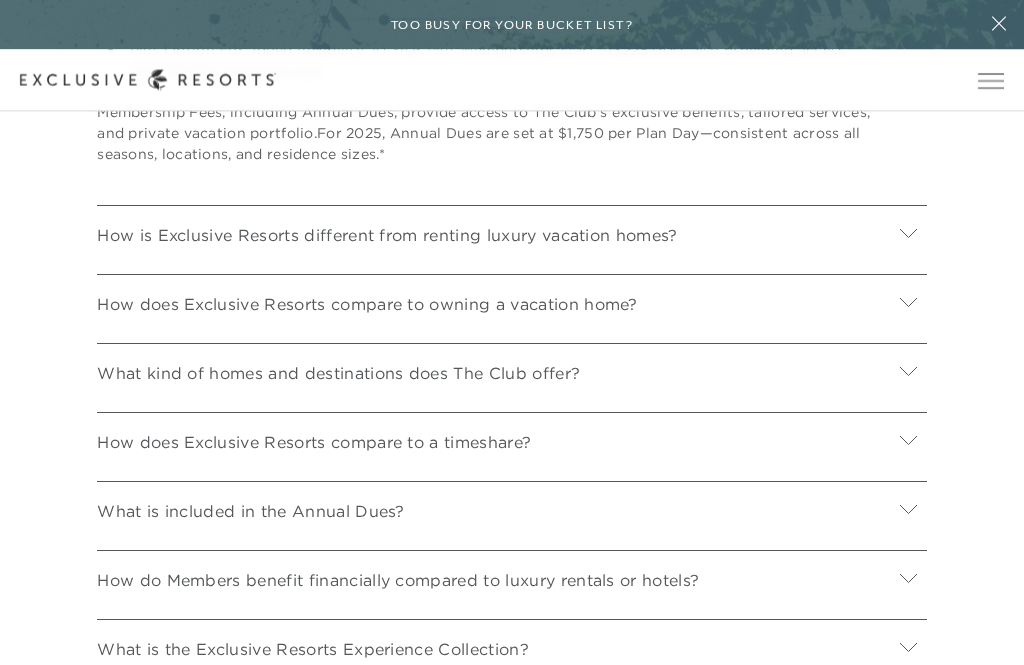 scroll, scrollTop: 7542, scrollLeft: 0, axis: vertical 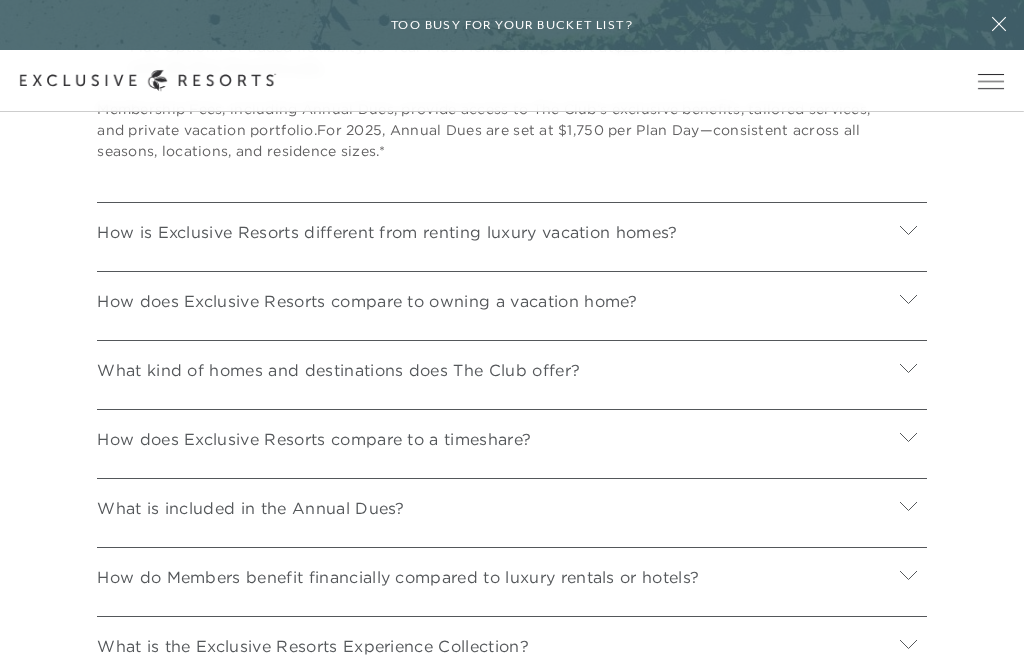 click at bounding box center [908, 232] 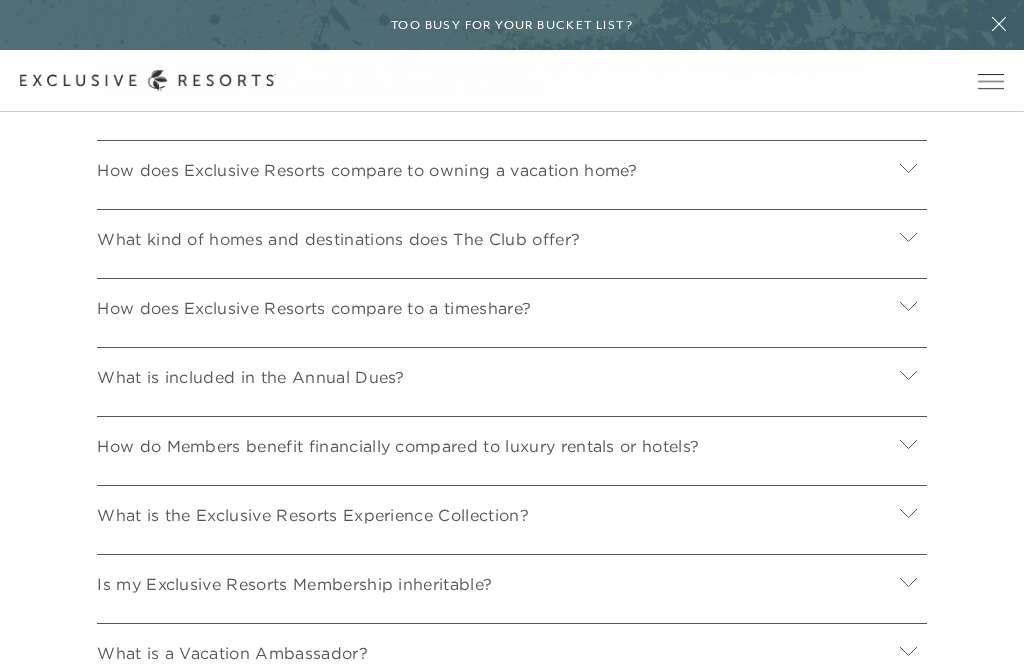 scroll, scrollTop: 7860, scrollLeft: 0, axis: vertical 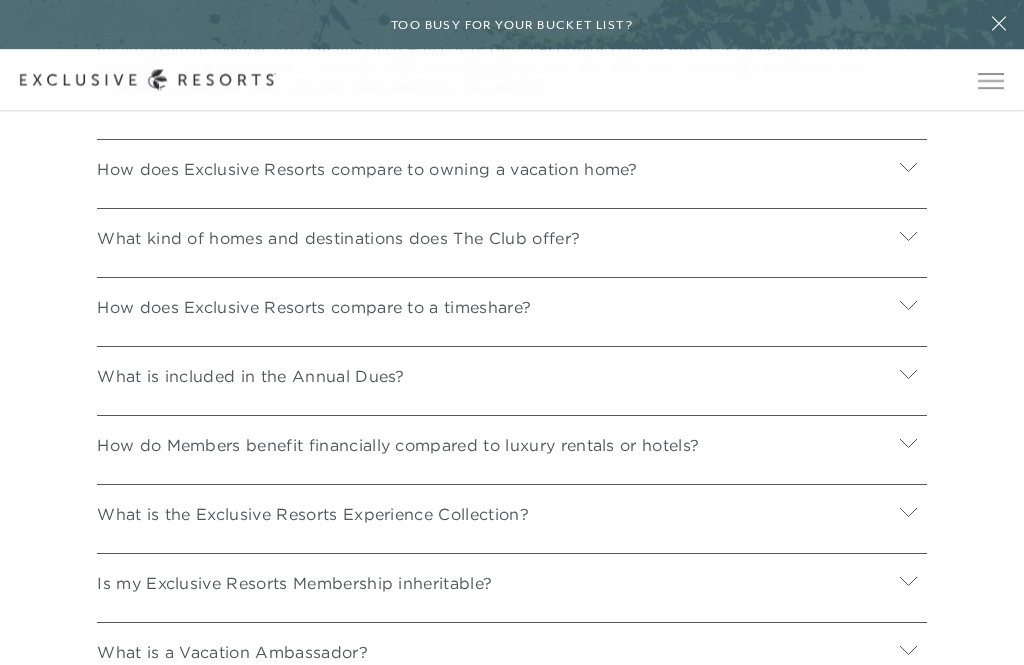click 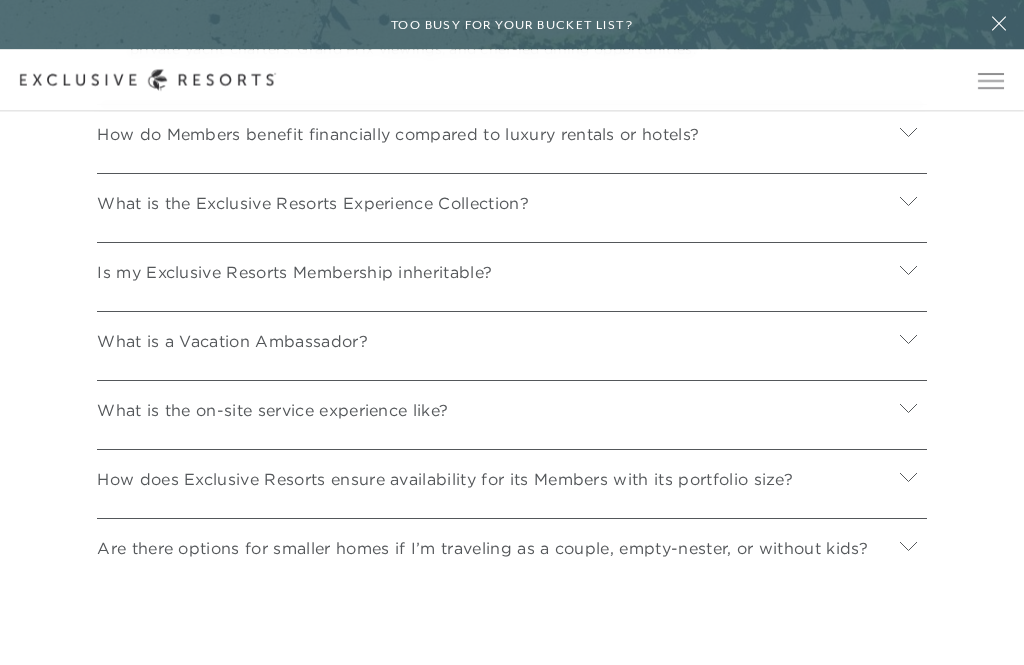 scroll, scrollTop: 8573, scrollLeft: 0, axis: vertical 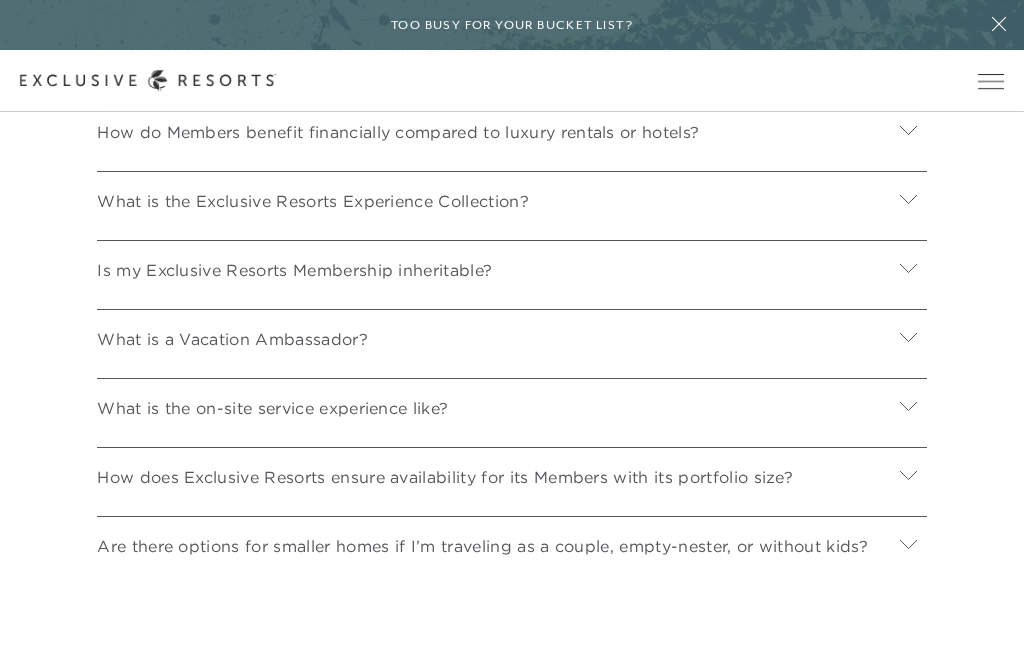 click on "How do Members benefit financially compared to luxury rentals or hotels?" at bounding box center [398, 132] 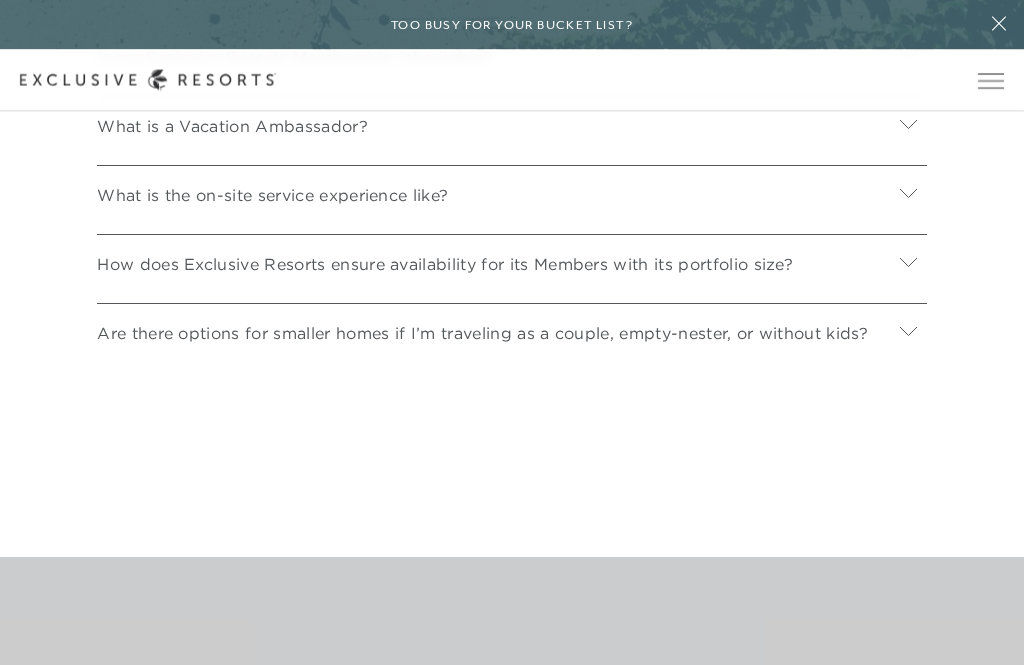 scroll, scrollTop: 9036, scrollLeft: 0, axis: vertical 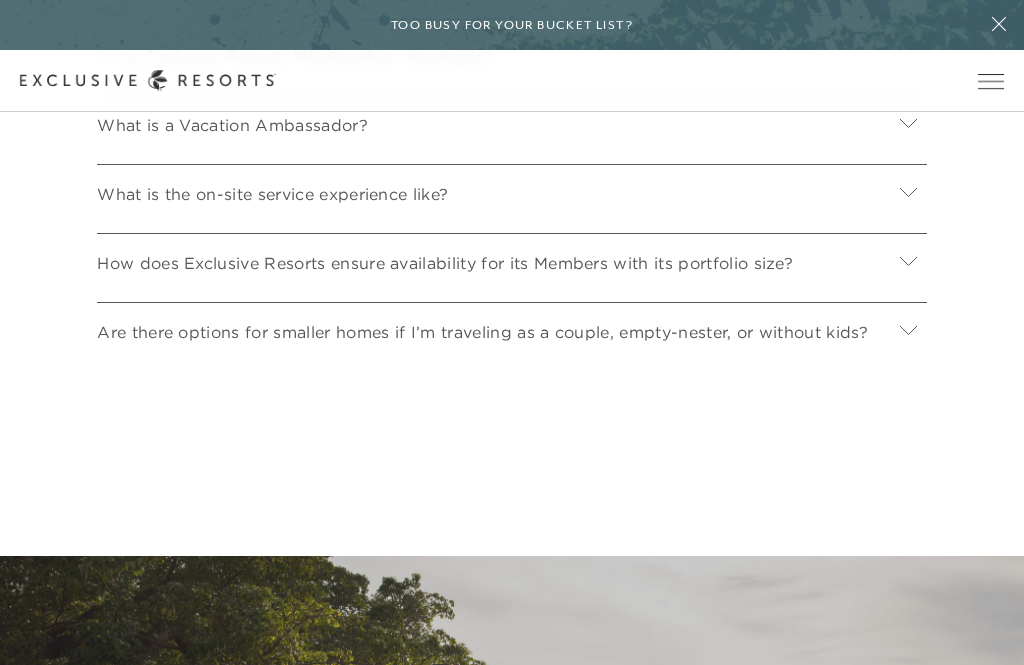 click at bounding box center [908, 263] 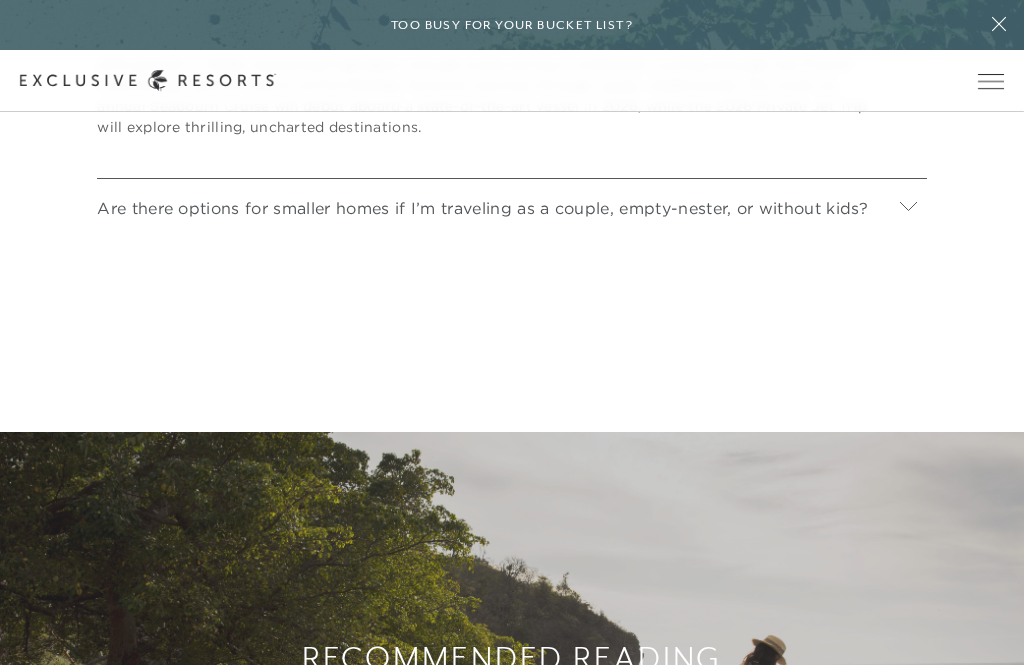 scroll, scrollTop: 9560, scrollLeft: 0, axis: vertical 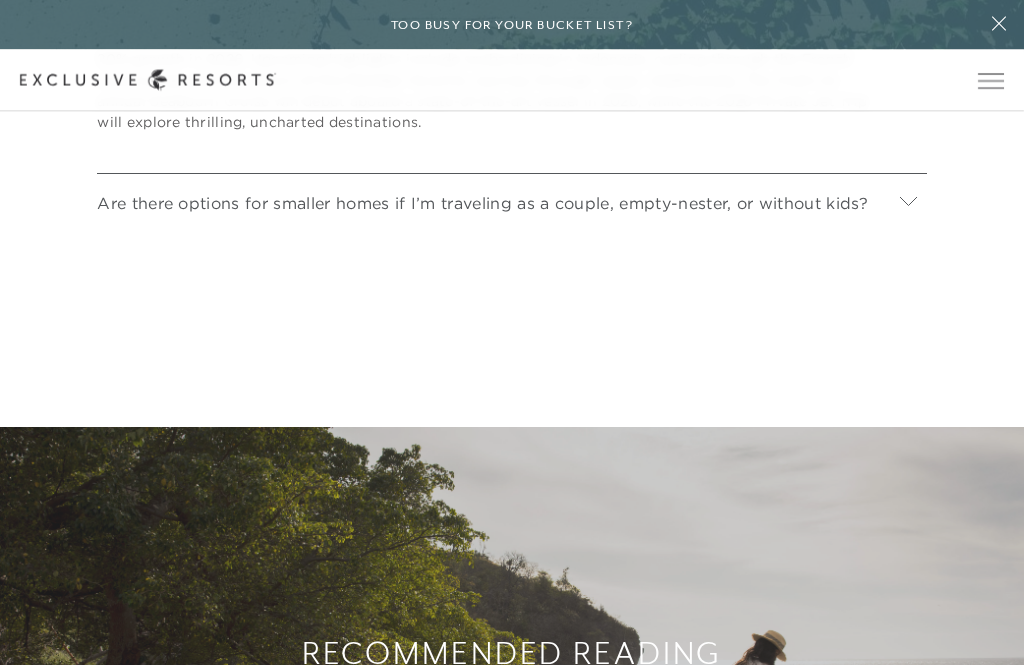 click on "Are there options for smaller homes if I’m traveling as a couple, empty-nester, or without kids?" at bounding box center (511, 201) 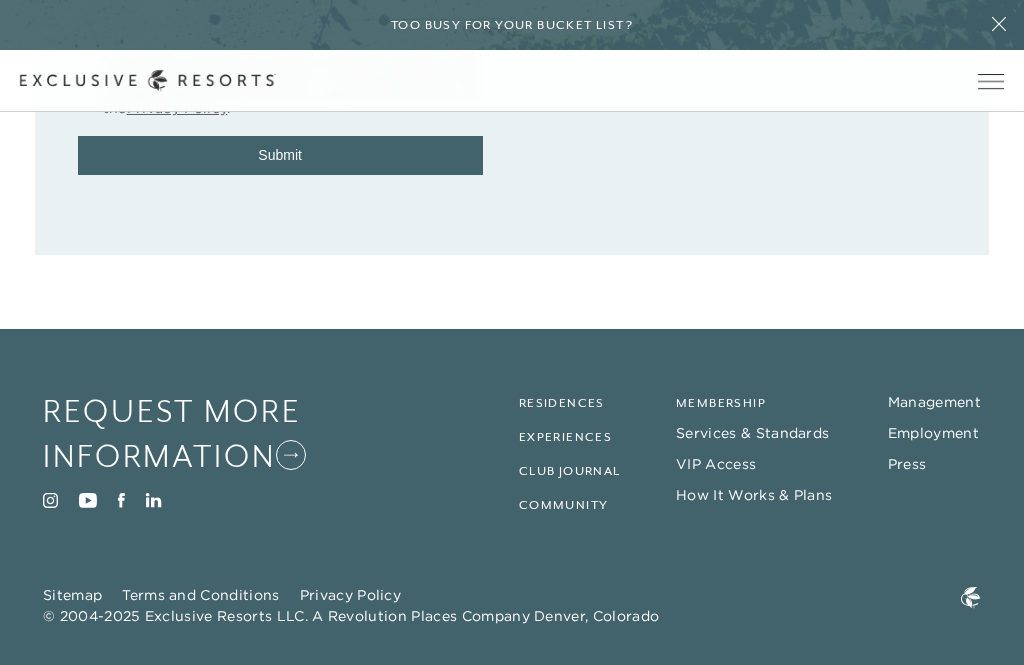 scroll, scrollTop: 11534, scrollLeft: 0, axis: vertical 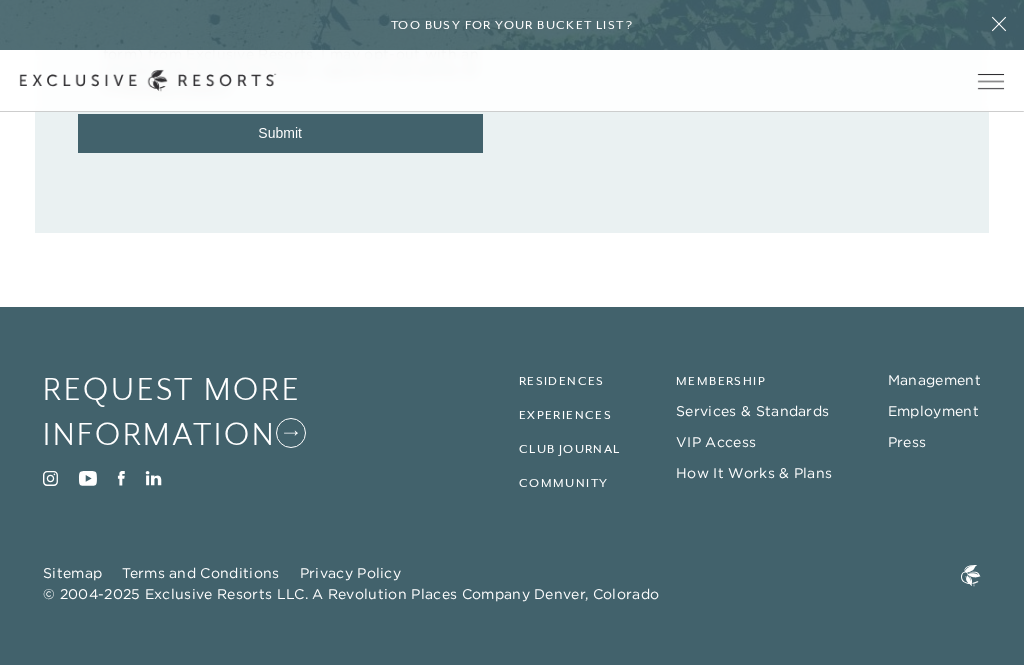 click on "How It Works & Plans" at bounding box center (754, 473) 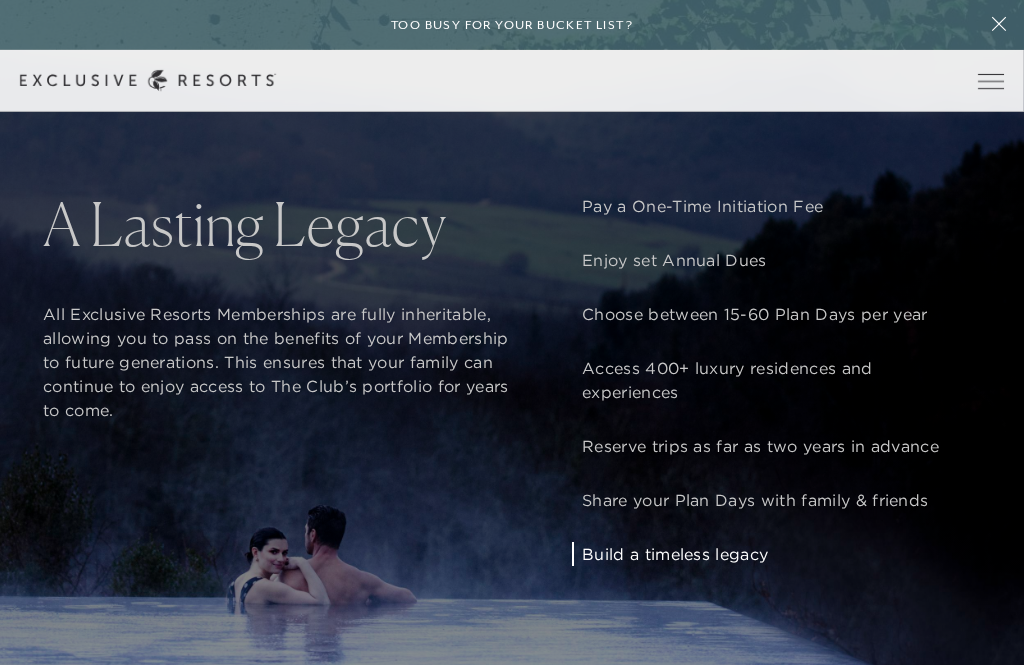 scroll, scrollTop: 1387, scrollLeft: 0, axis: vertical 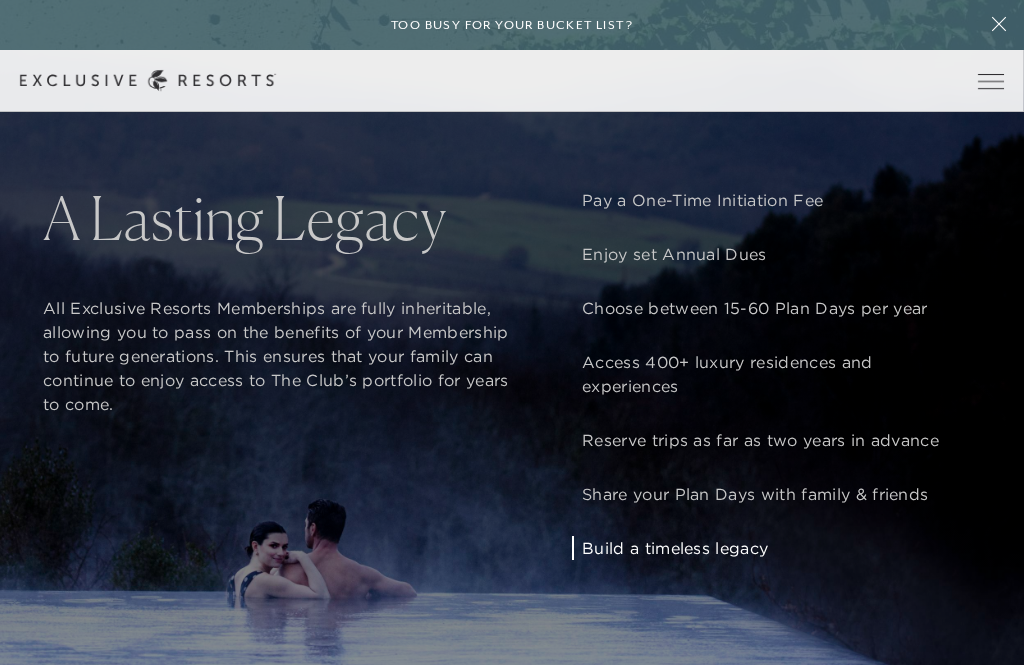 click on "Pay a One-Time Initiation Fee" at bounding box center [776, 200] 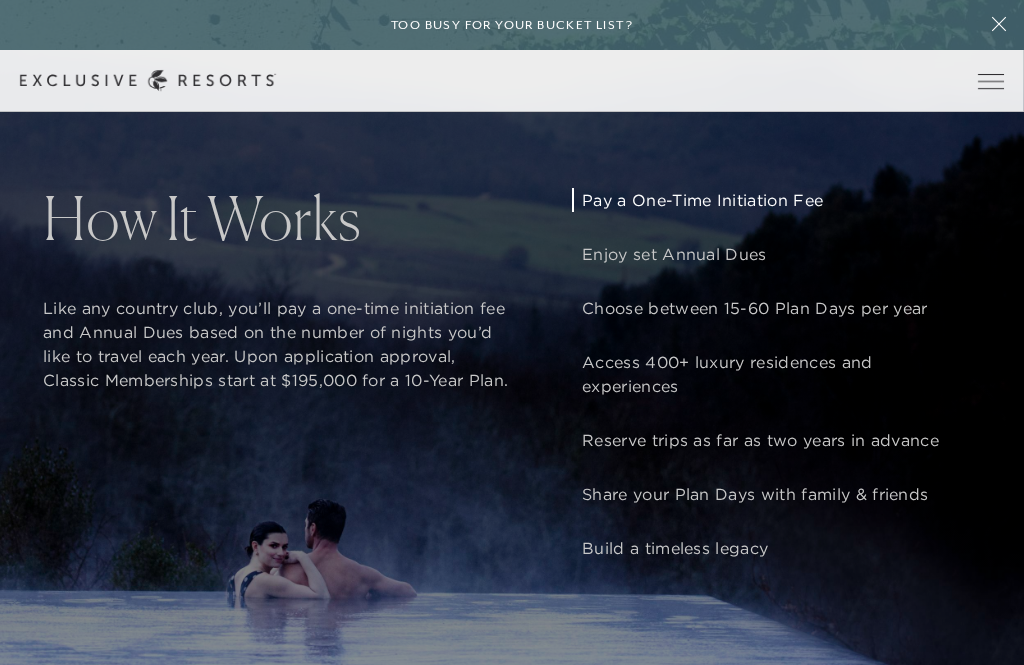 click on "Enjoy set Annual Dues" at bounding box center (776, 254) 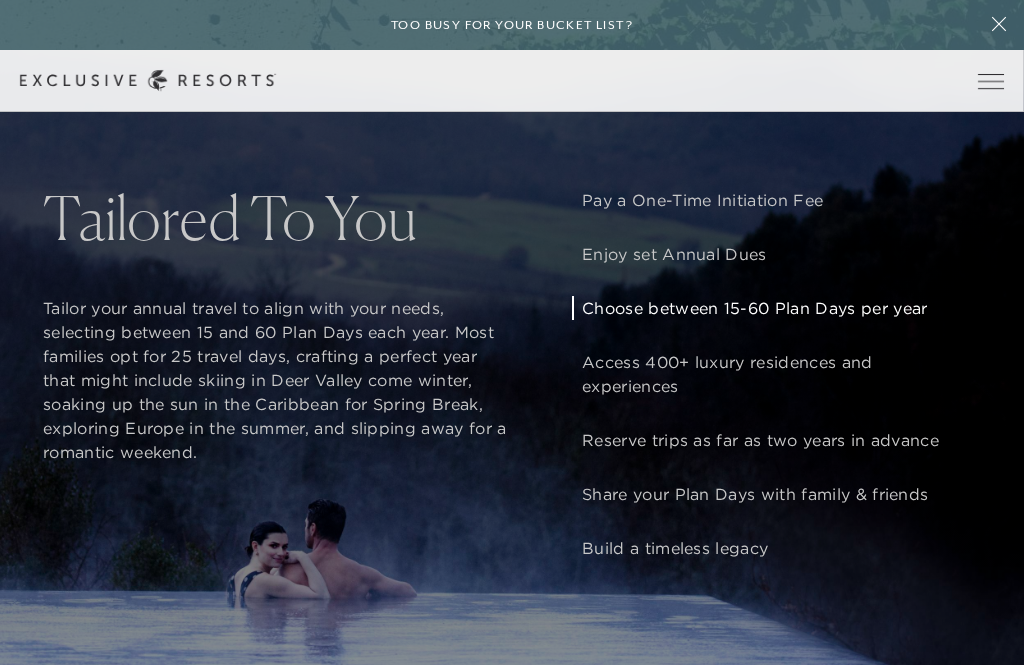 click on "Choose between 15-60 Plan Days per year" at bounding box center (776, 308) 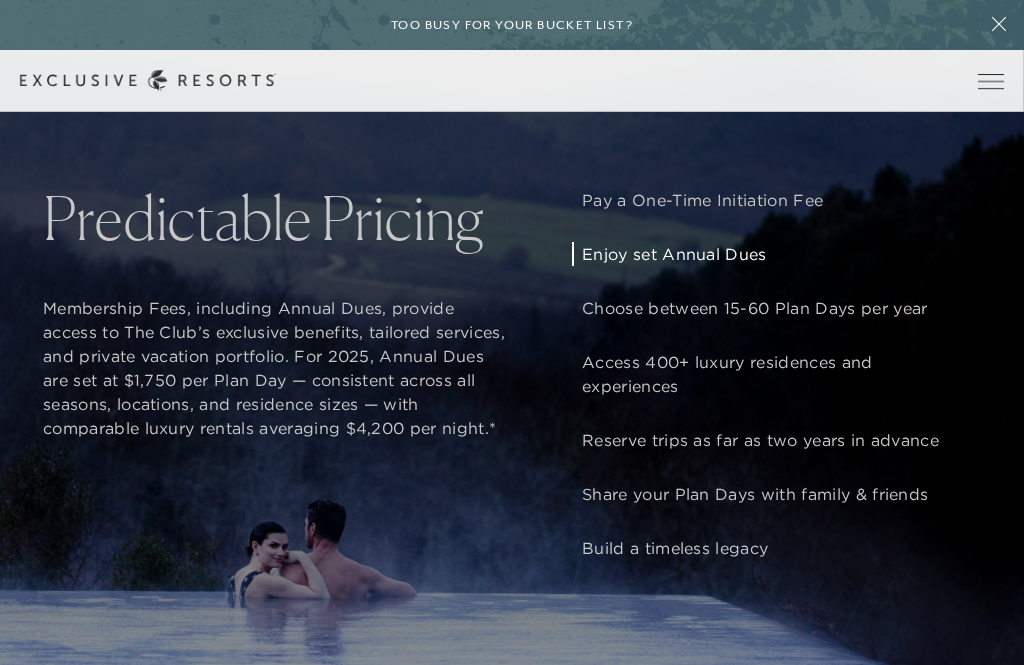 click on "Enjoy set Annual Dues" at bounding box center [776, 254] 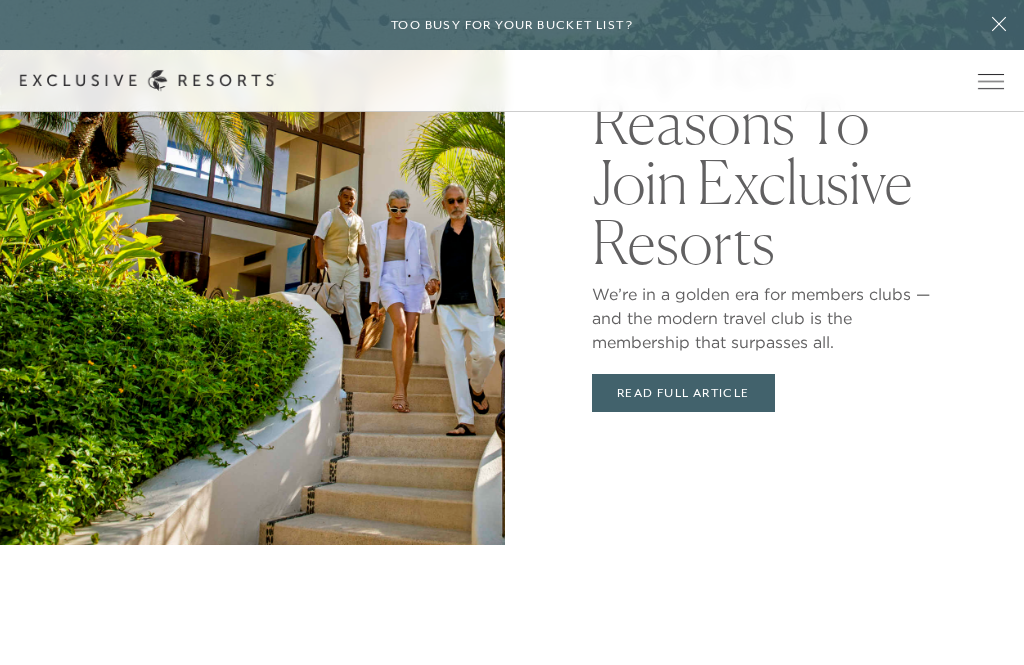 scroll, scrollTop: 4196, scrollLeft: 0, axis: vertical 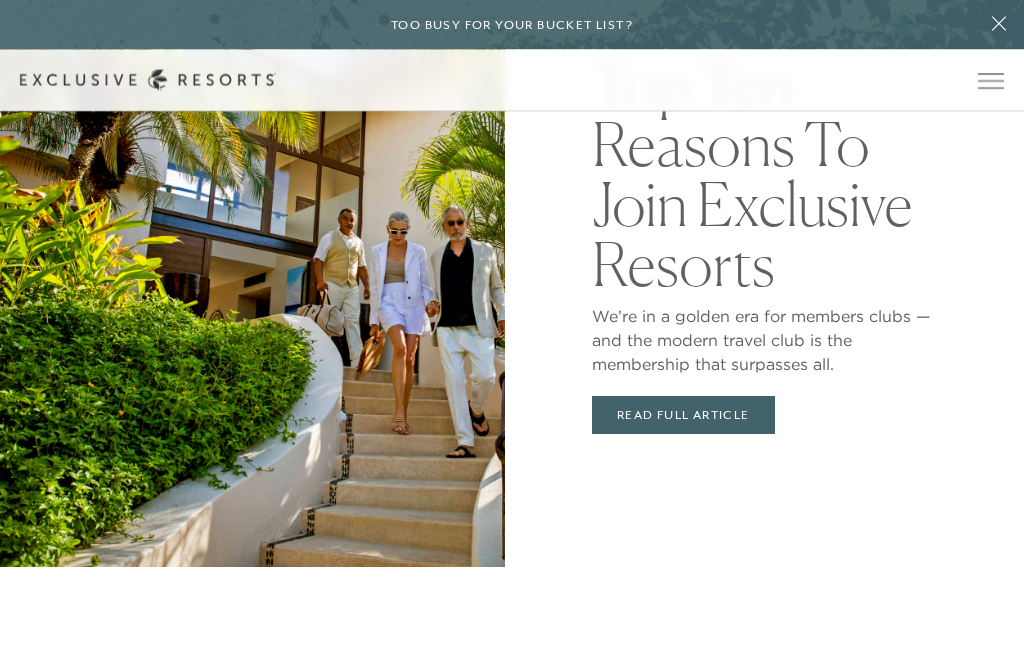 click on "Too busy for your bucket list?" at bounding box center (512, 25) 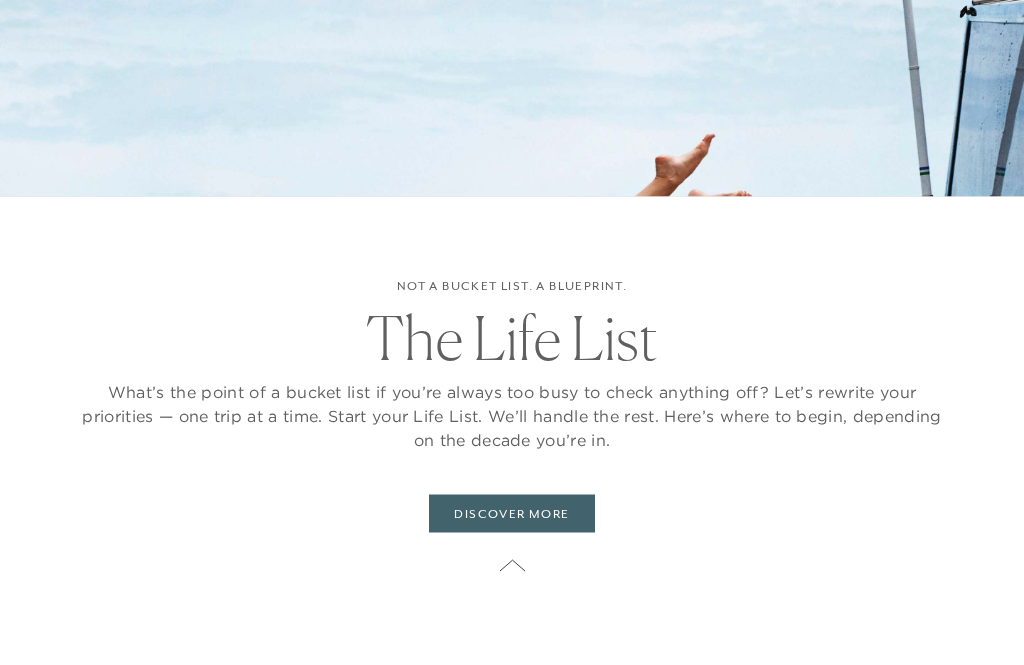 scroll, scrollTop: 4197, scrollLeft: 0, axis: vertical 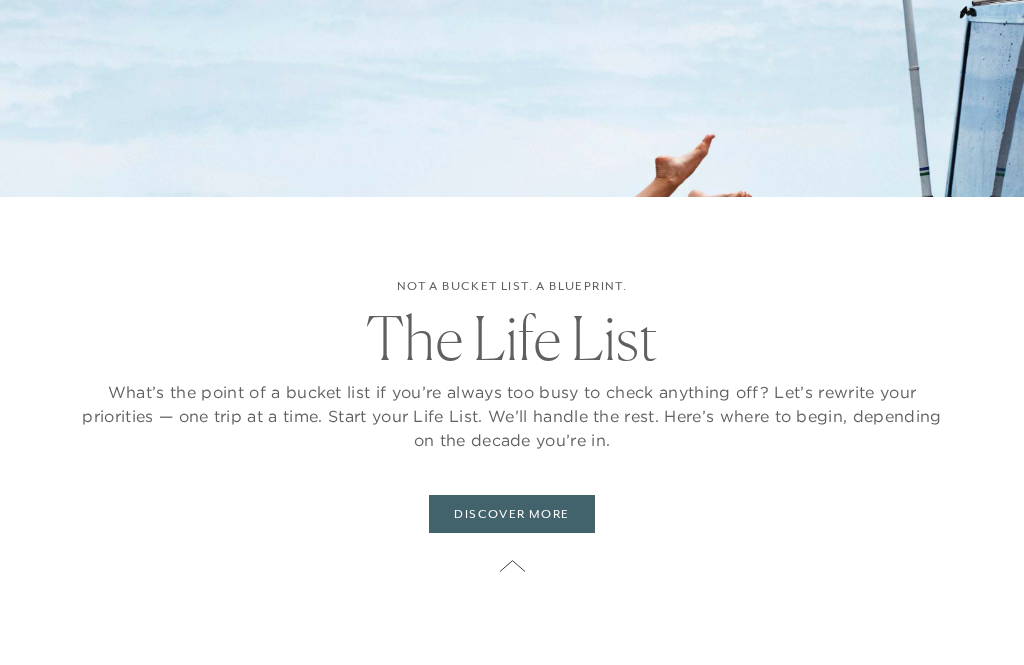 click at bounding box center (512, 567) 